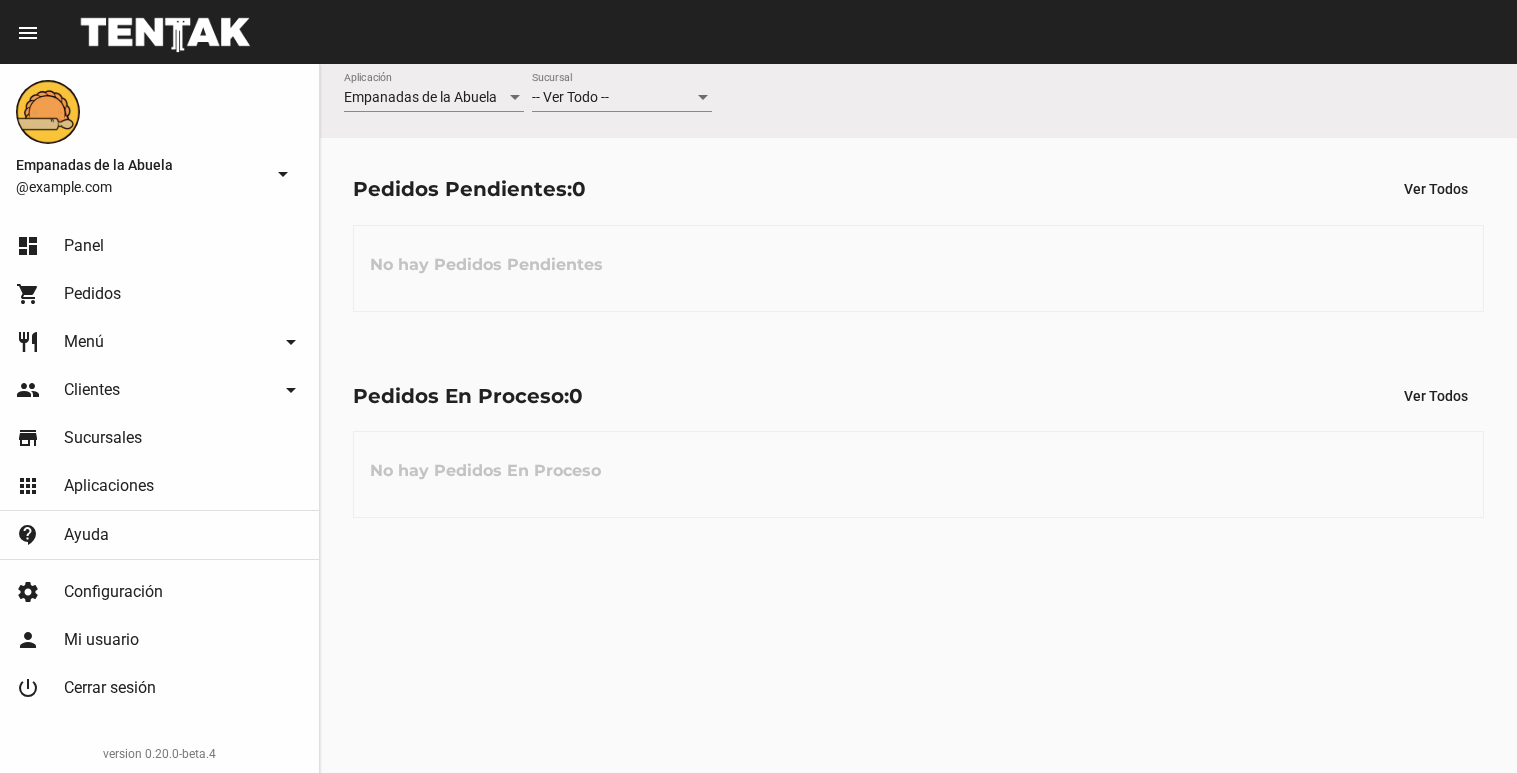 scroll, scrollTop: 0, scrollLeft: 0, axis: both 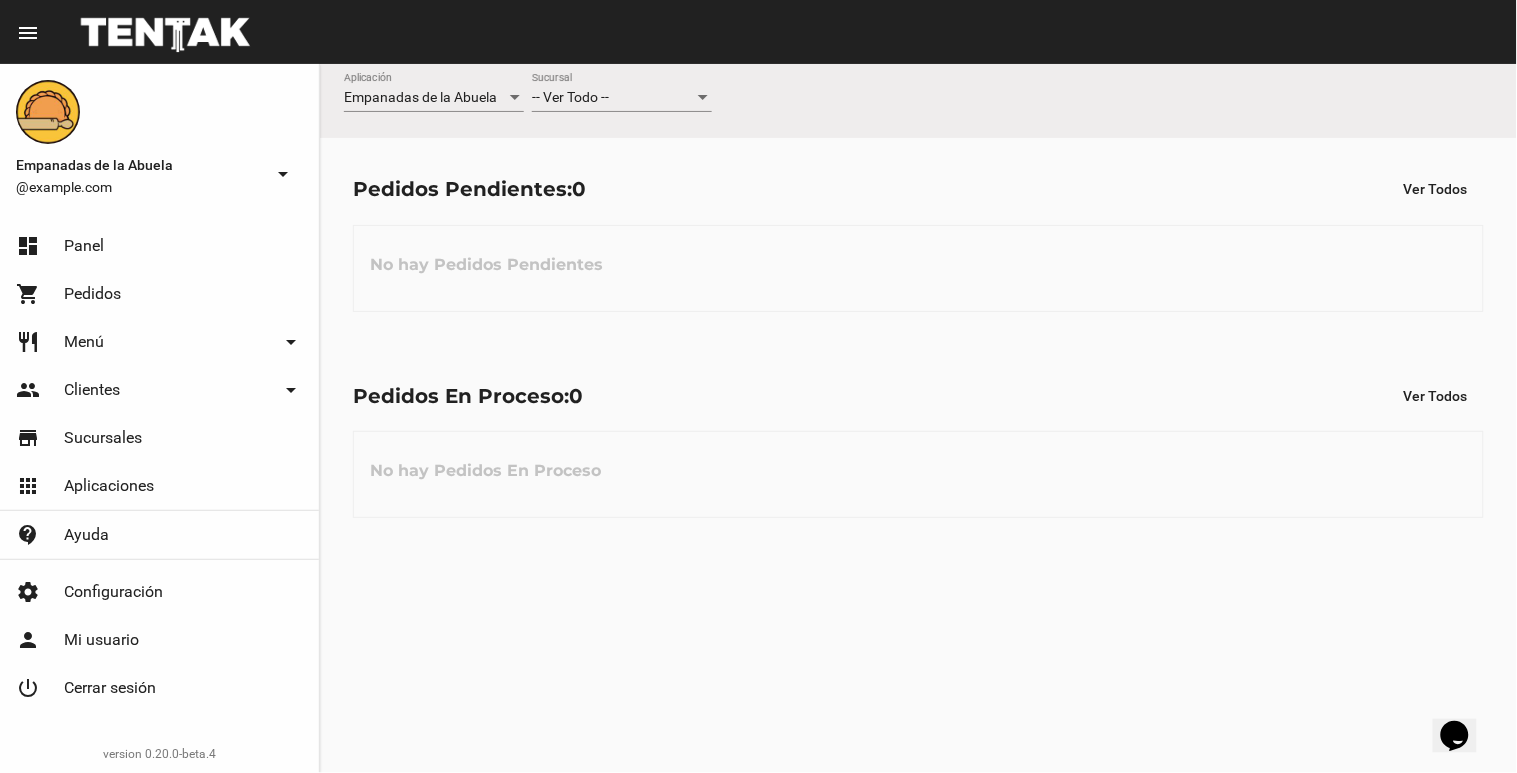 click at bounding box center (703, 98) 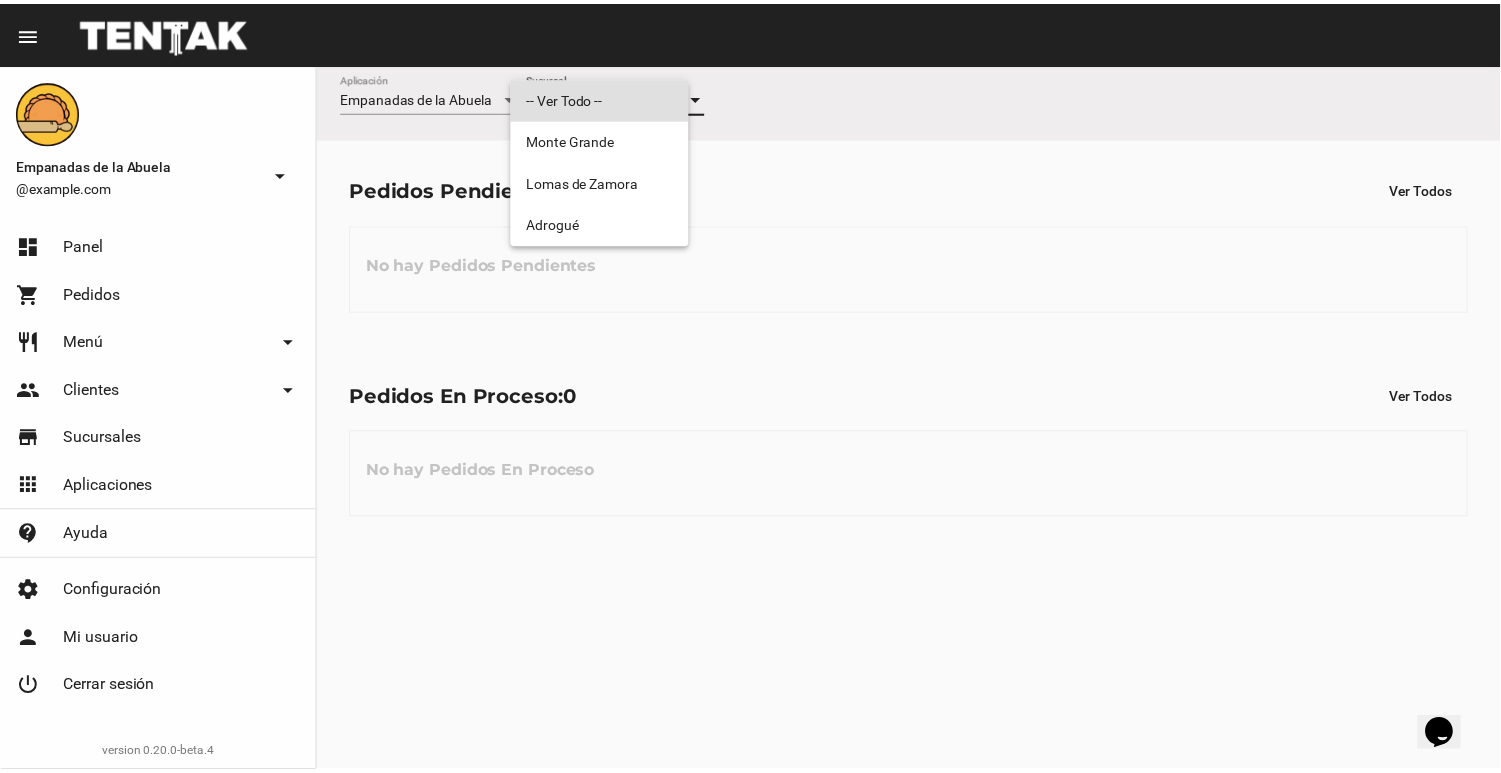 scroll, scrollTop: 0, scrollLeft: 0, axis: both 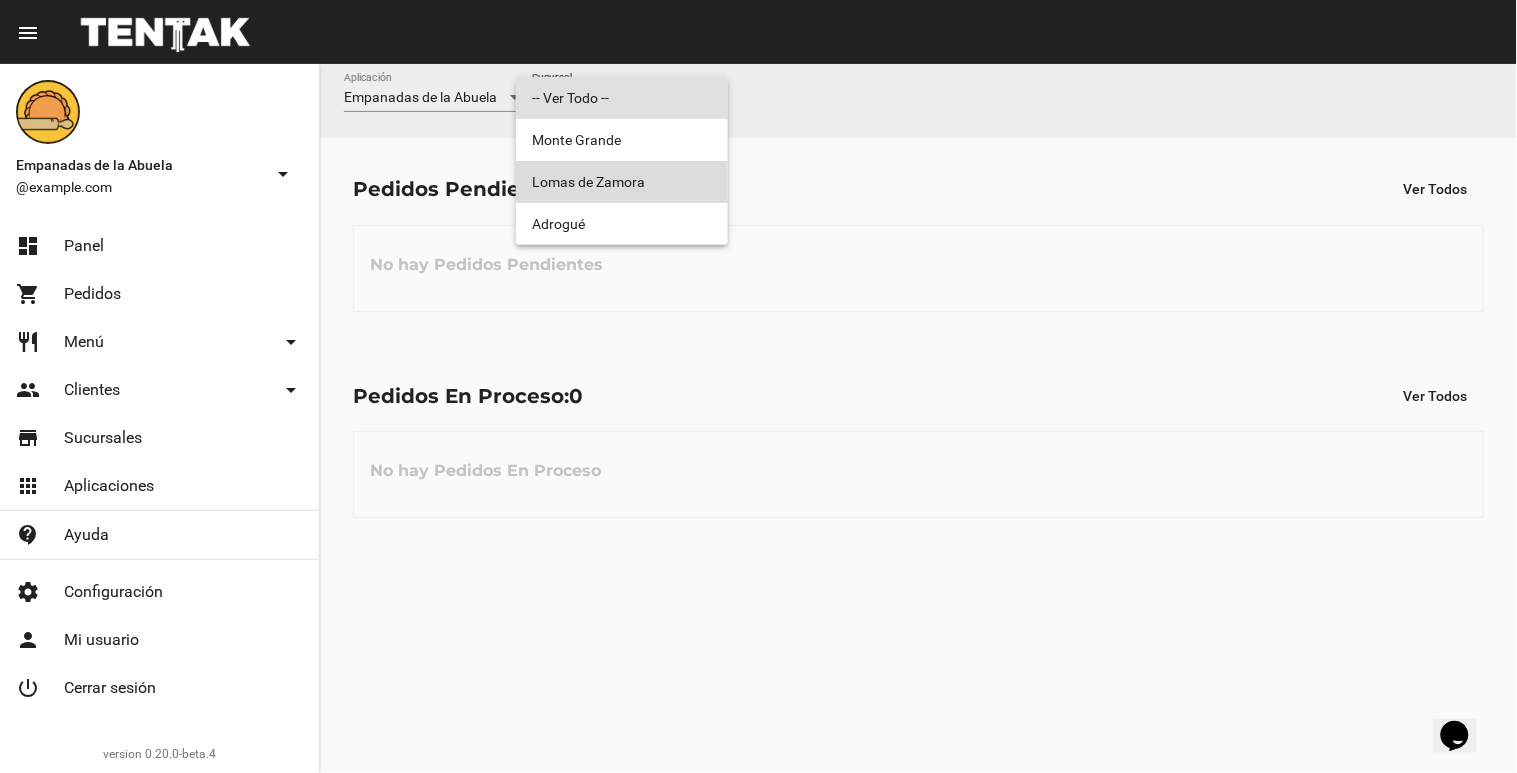 click on "Lomas de Zamora" at bounding box center [622, 182] 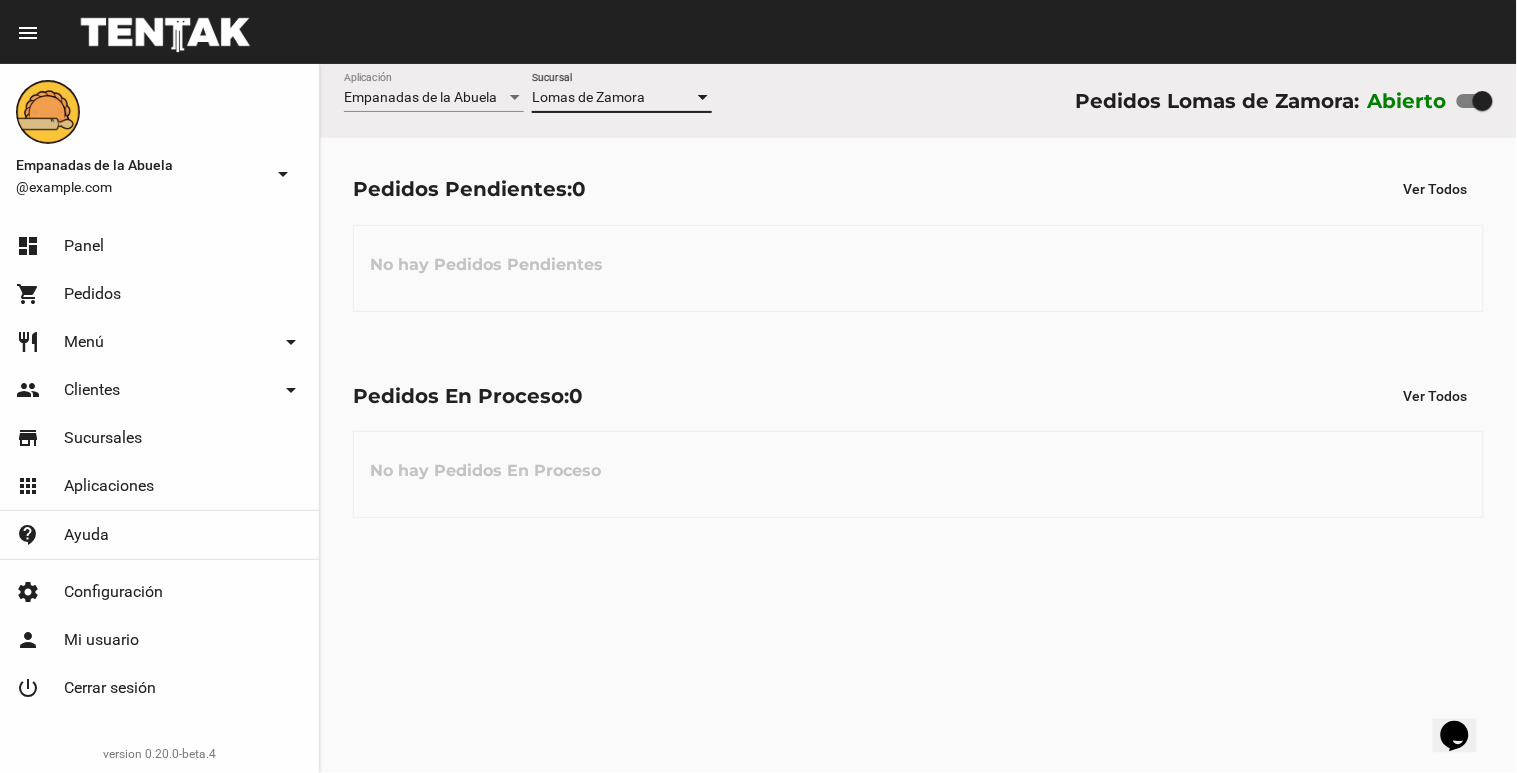 click at bounding box center (703, 98) 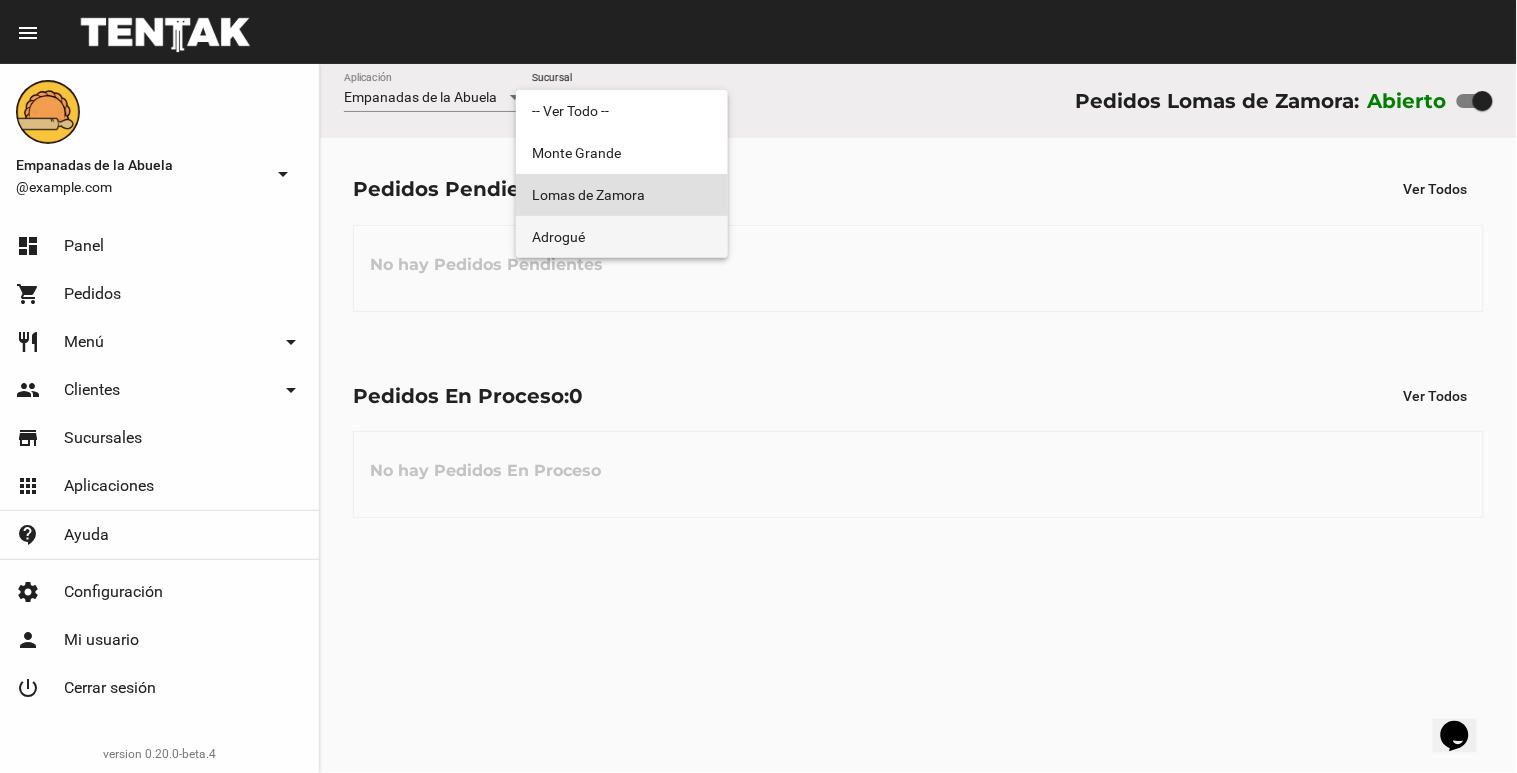 drag, startPoint x: 616, startPoint y: 232, endPoint x: 645, endPoint y: 195, distance: 47.010635 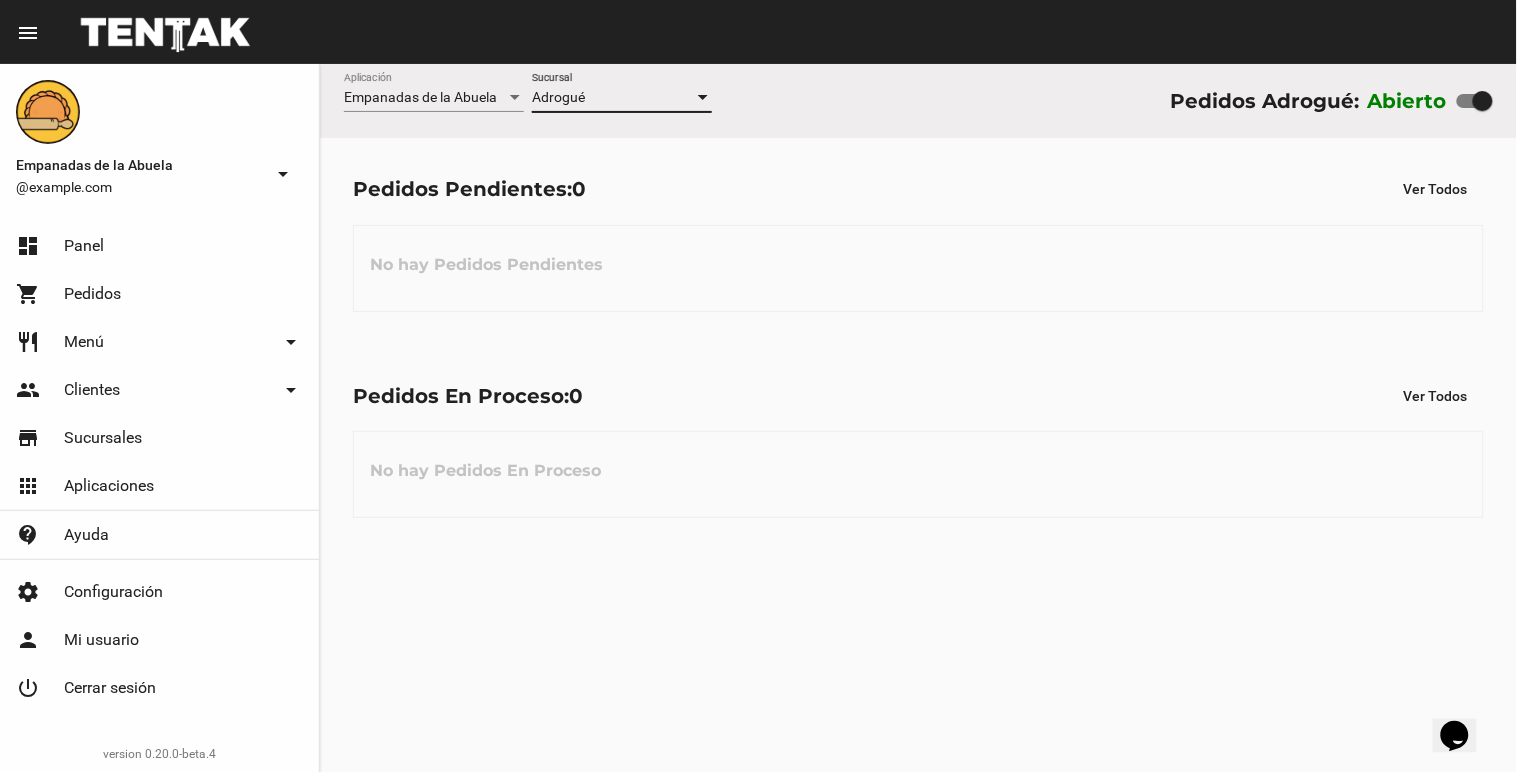 click at bounding box center (703, 98) 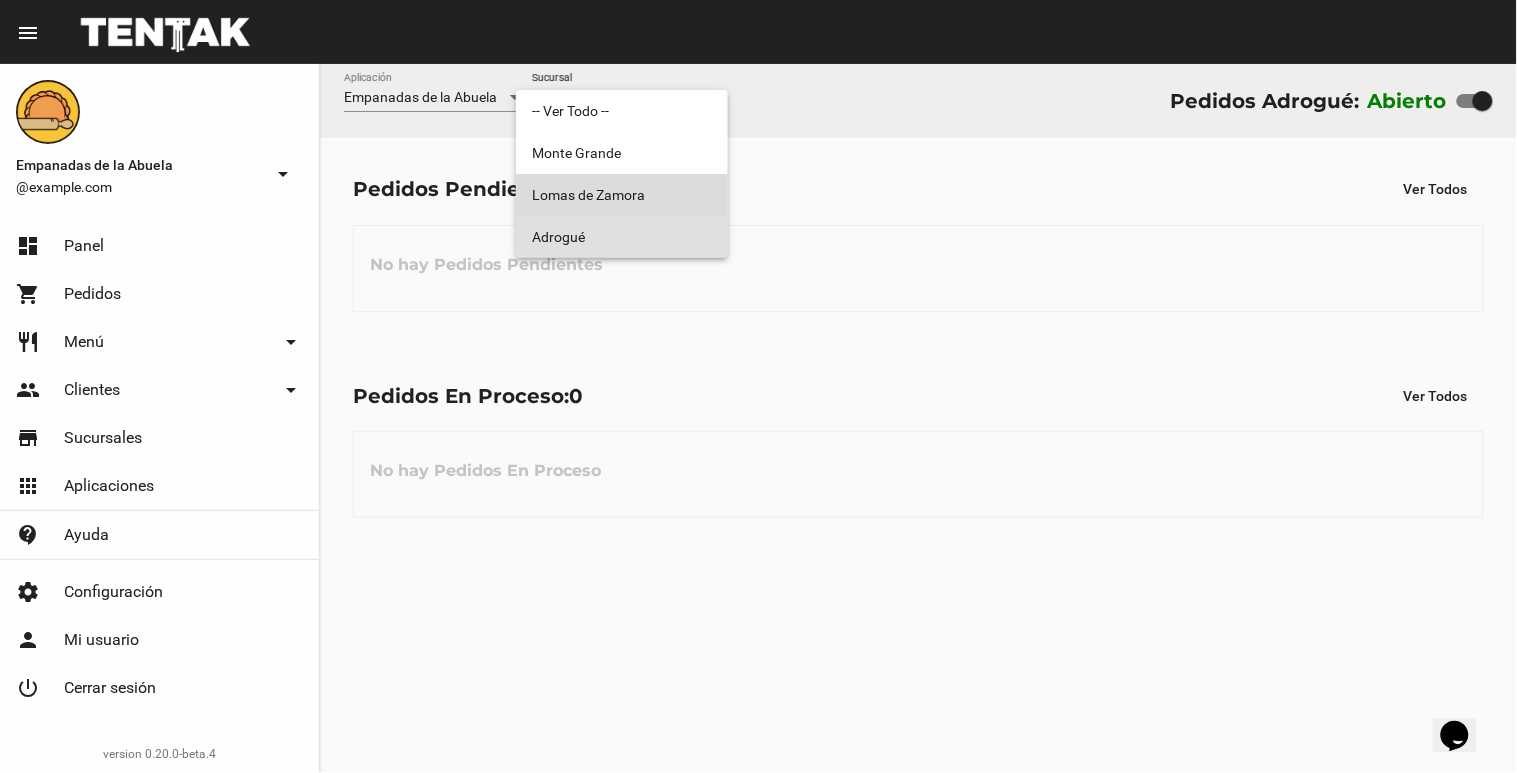 click on "Lomas de Zamora" at bounding box center (622, 195) 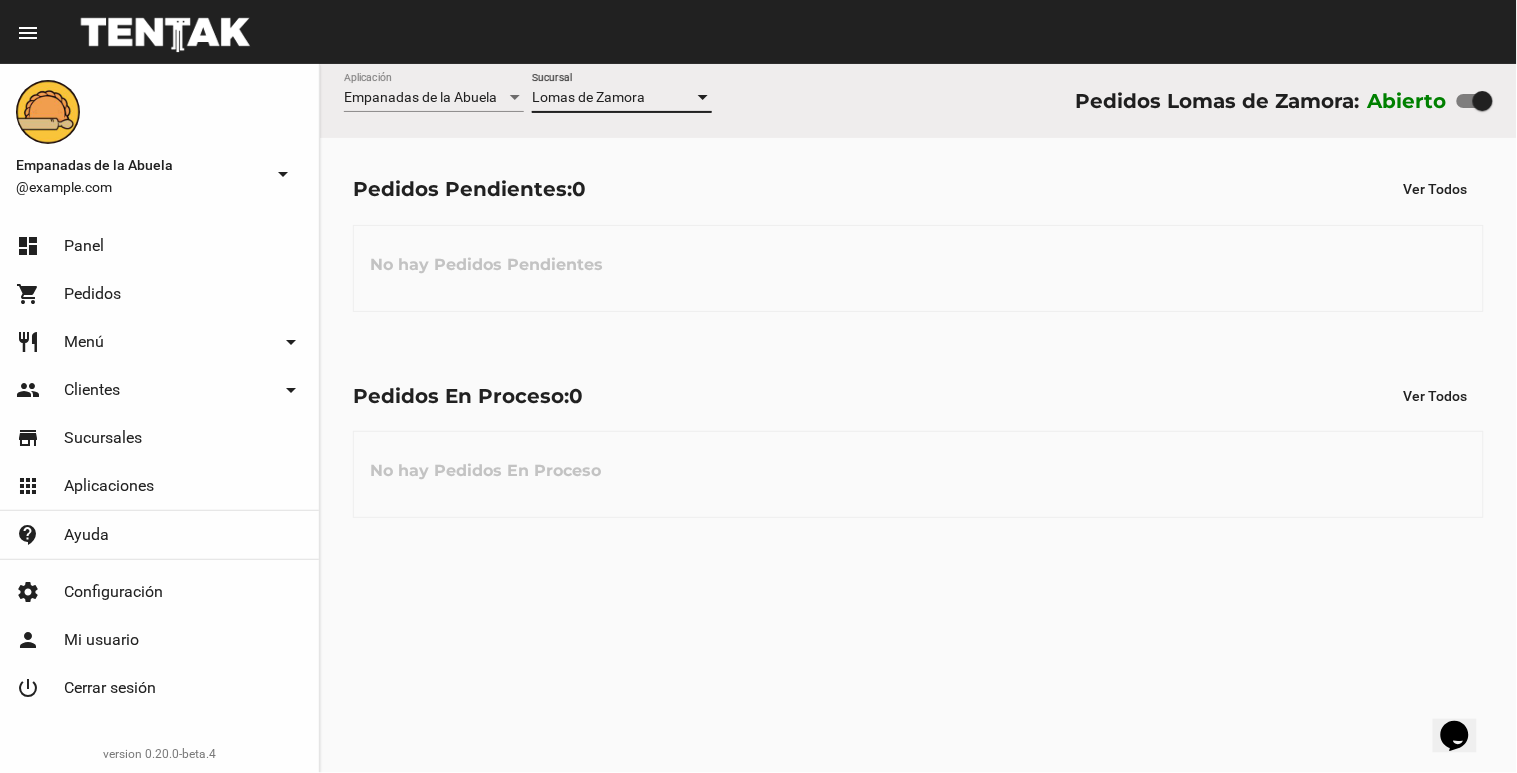 click at bounding box center [703, 98] 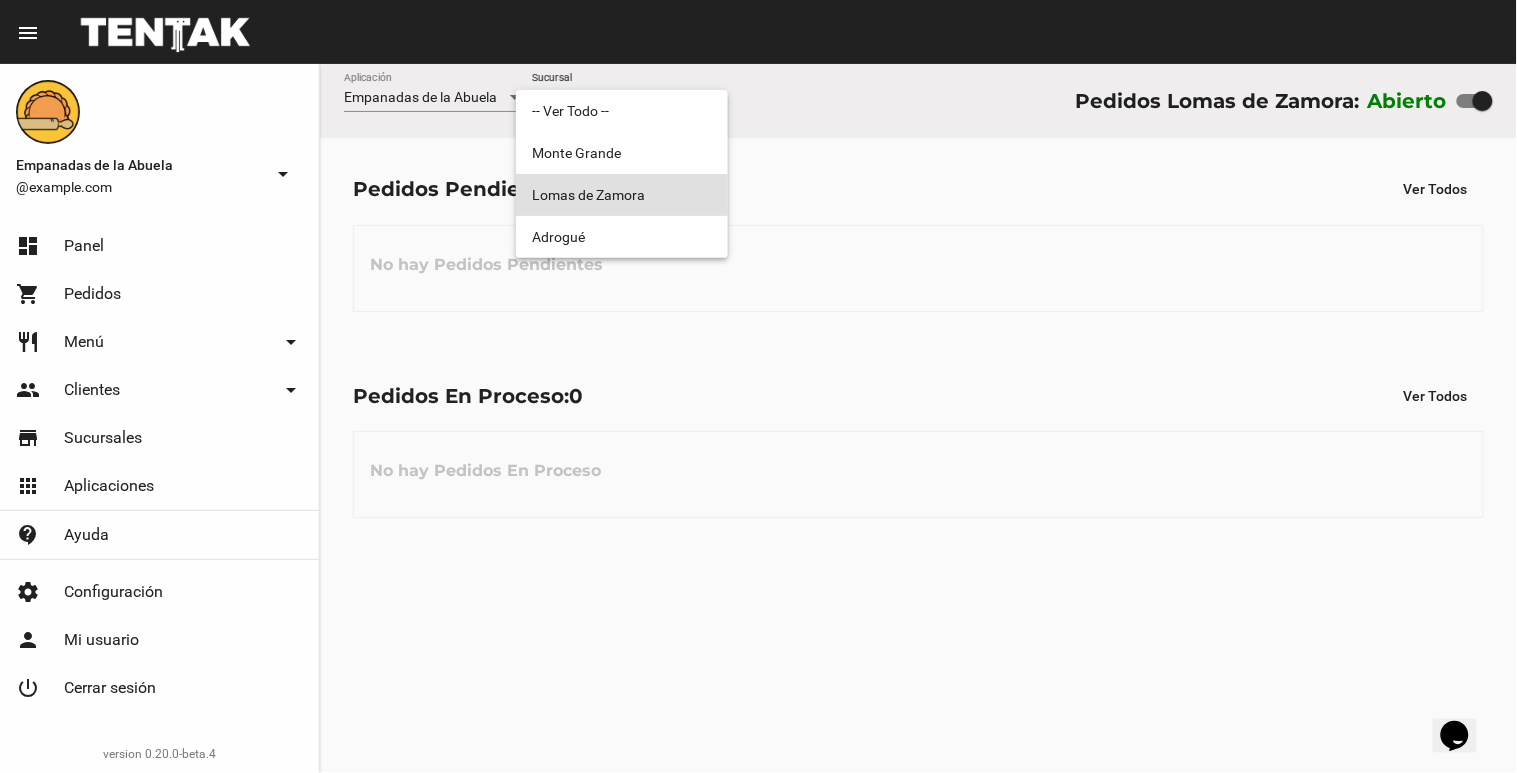 click on "Lomas de Zamora" at bounding box center [622, 195] 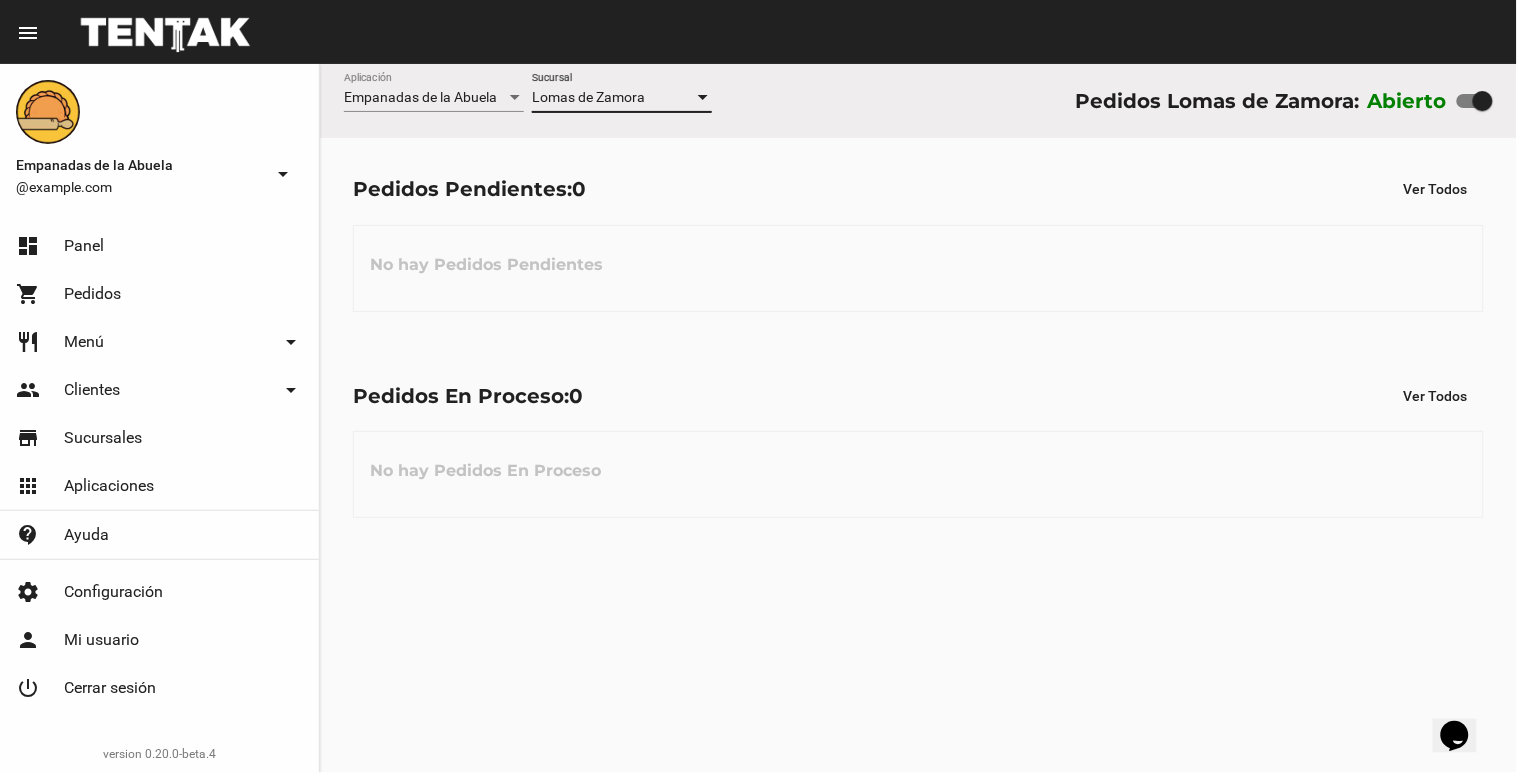 click at bounding box center [703, 98] 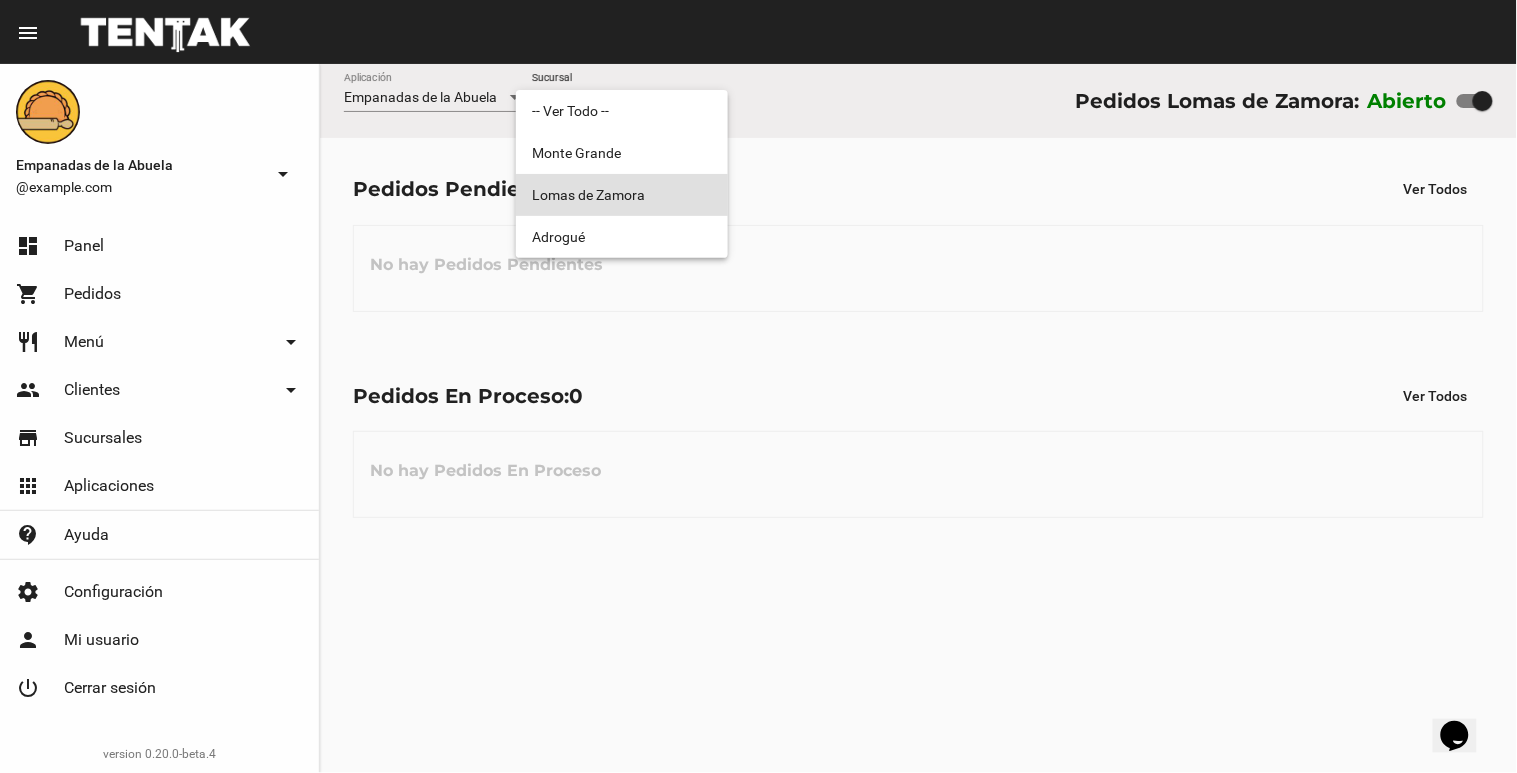 click at bounding box center [758, 386] 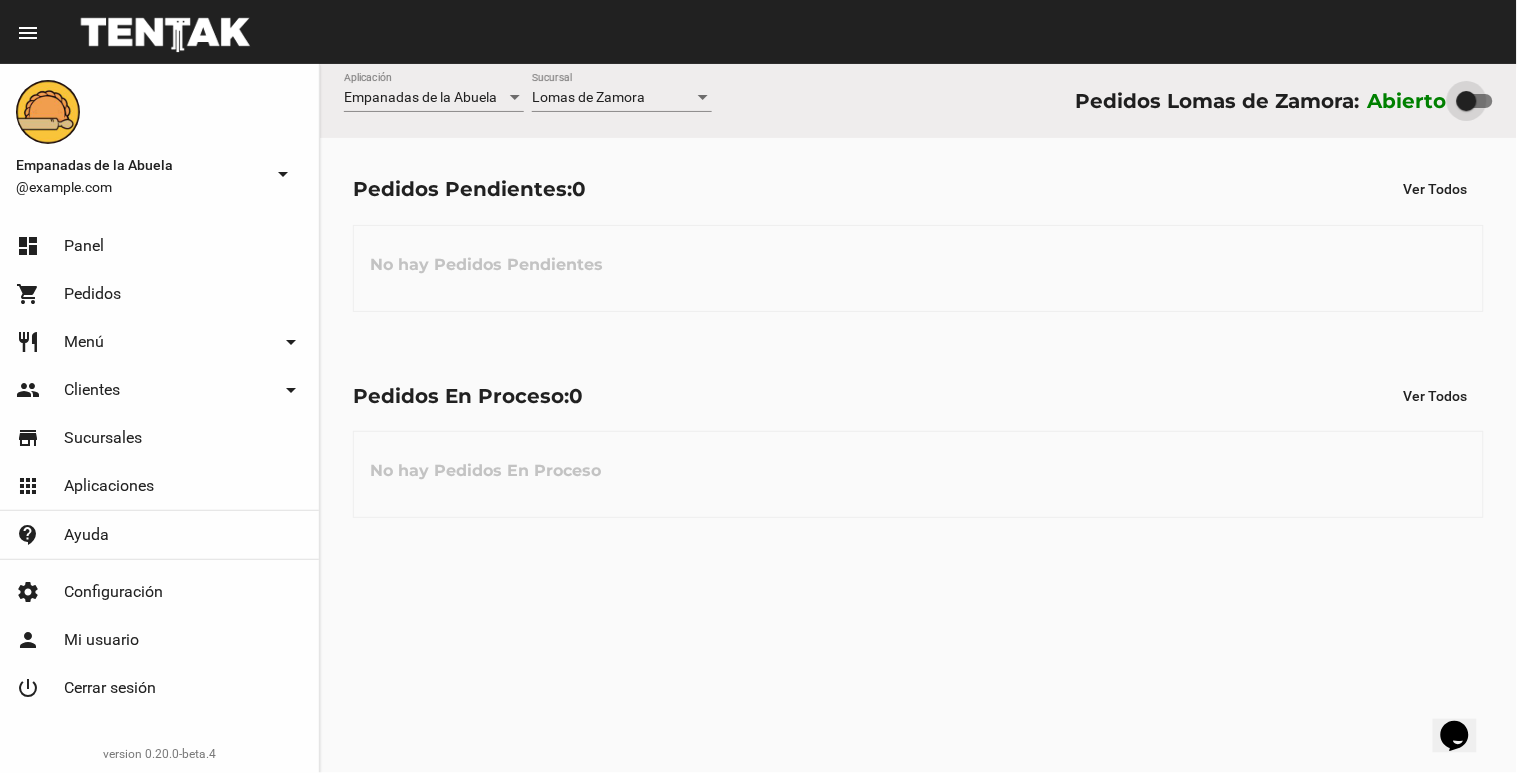 drag, startPoint x: 1478, startPoint y: 94, endPoint x: 1351, endPoint y: 120, distance: 129.6341 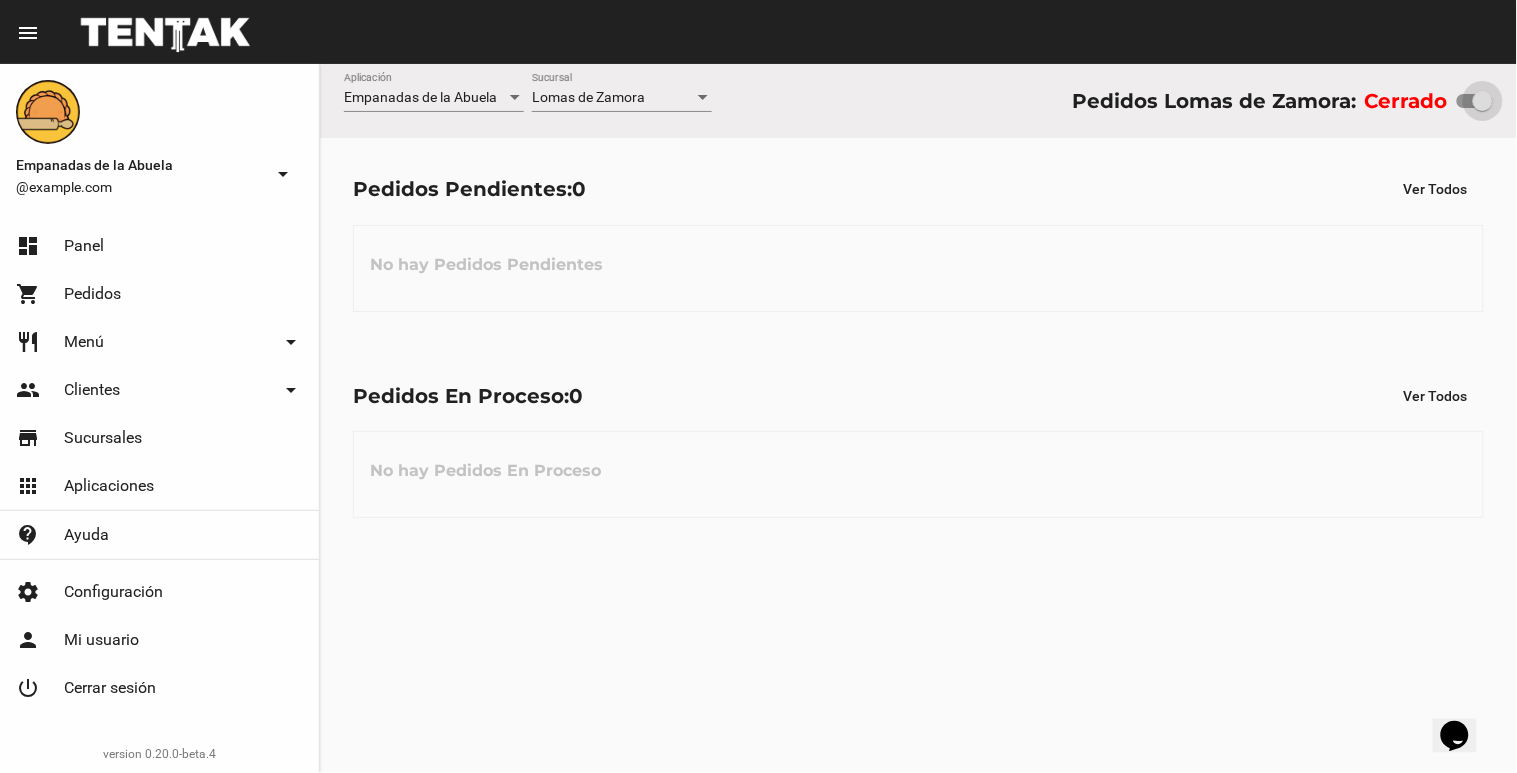 drag, startPoint x: 1471, startPoint y: 98, endPoint x: 1516, endPoint y: 77, distance: 49.658836 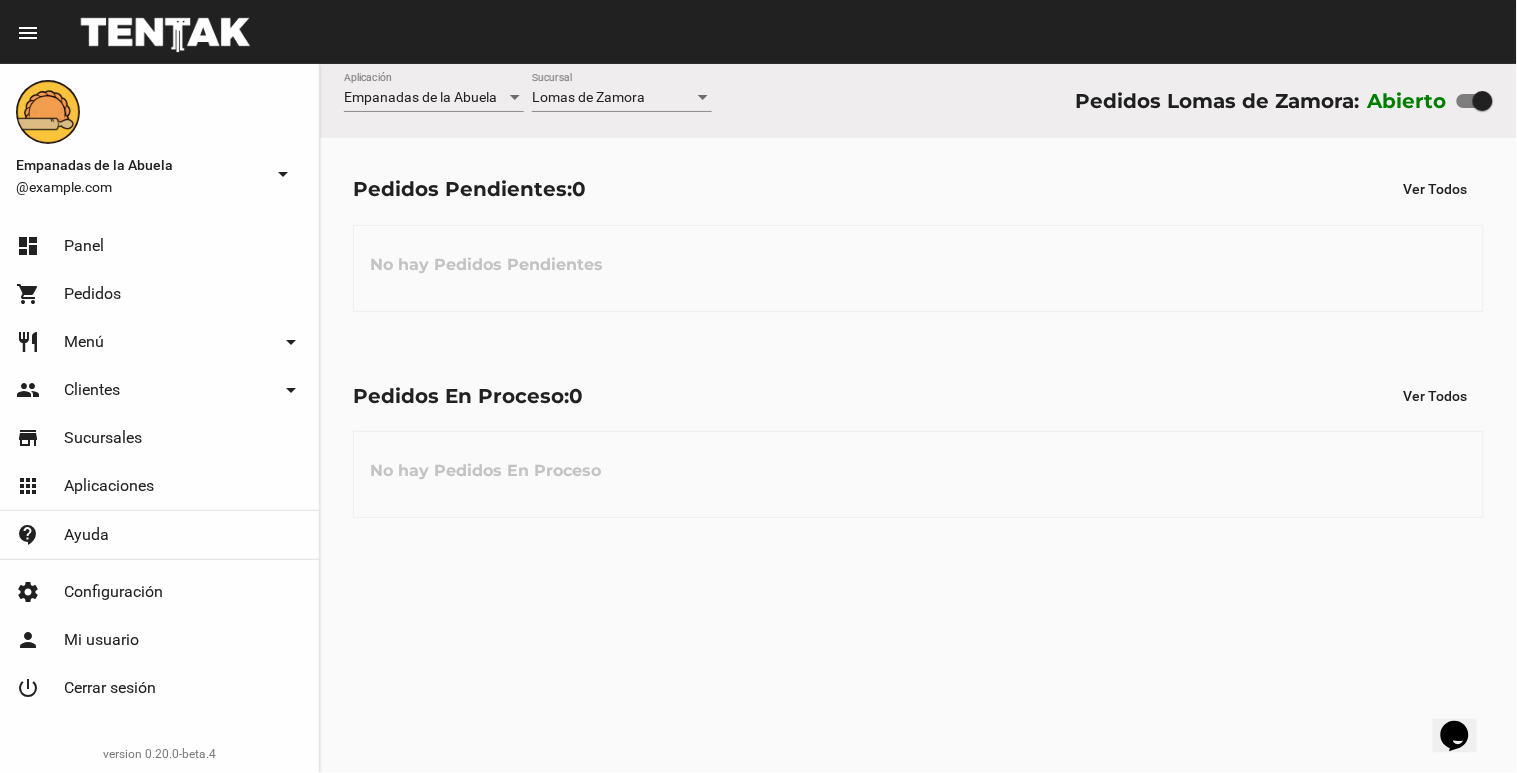 click at bounding box center (703, 97) 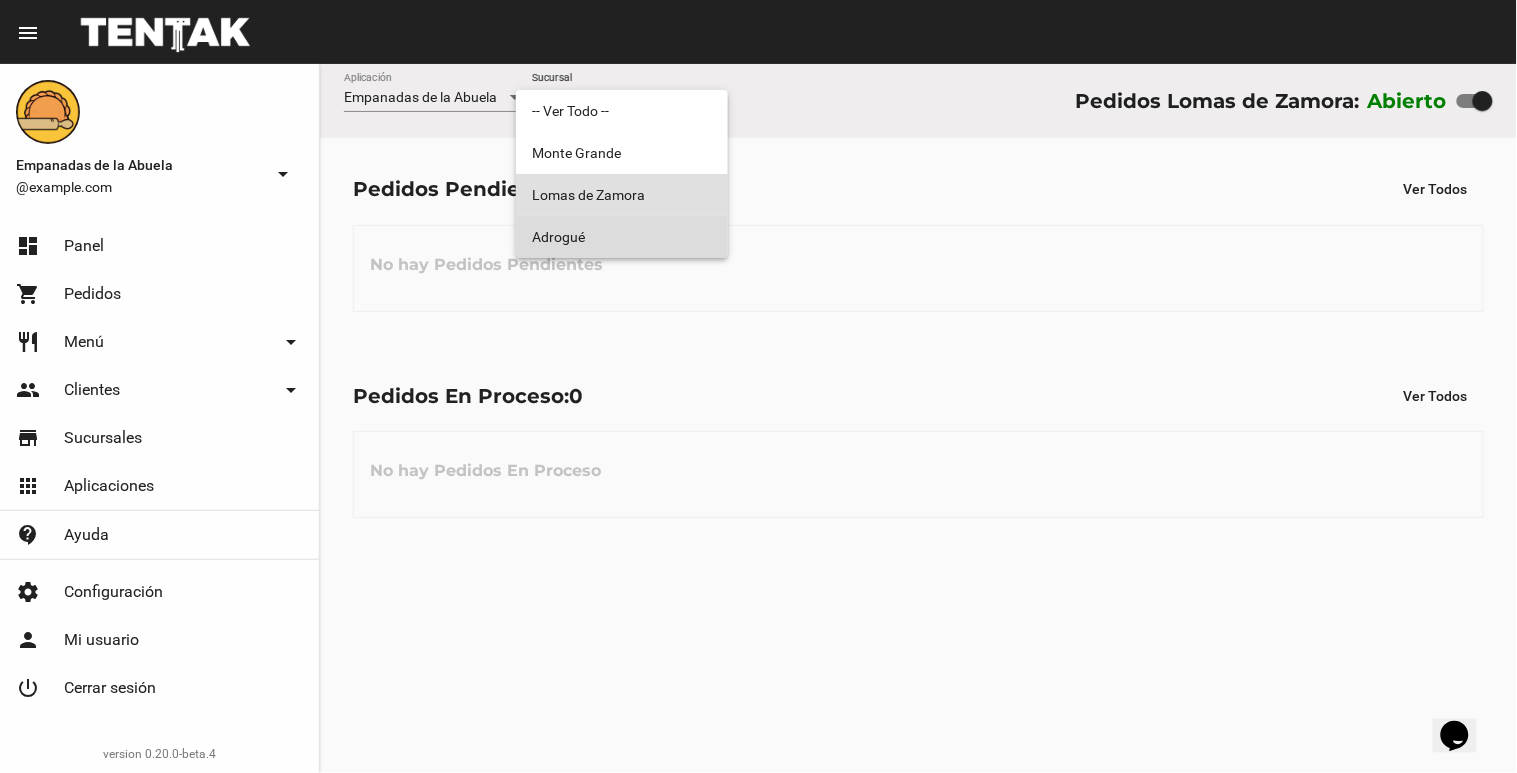 click on "Adrogué" at bounding box center [622, 237] 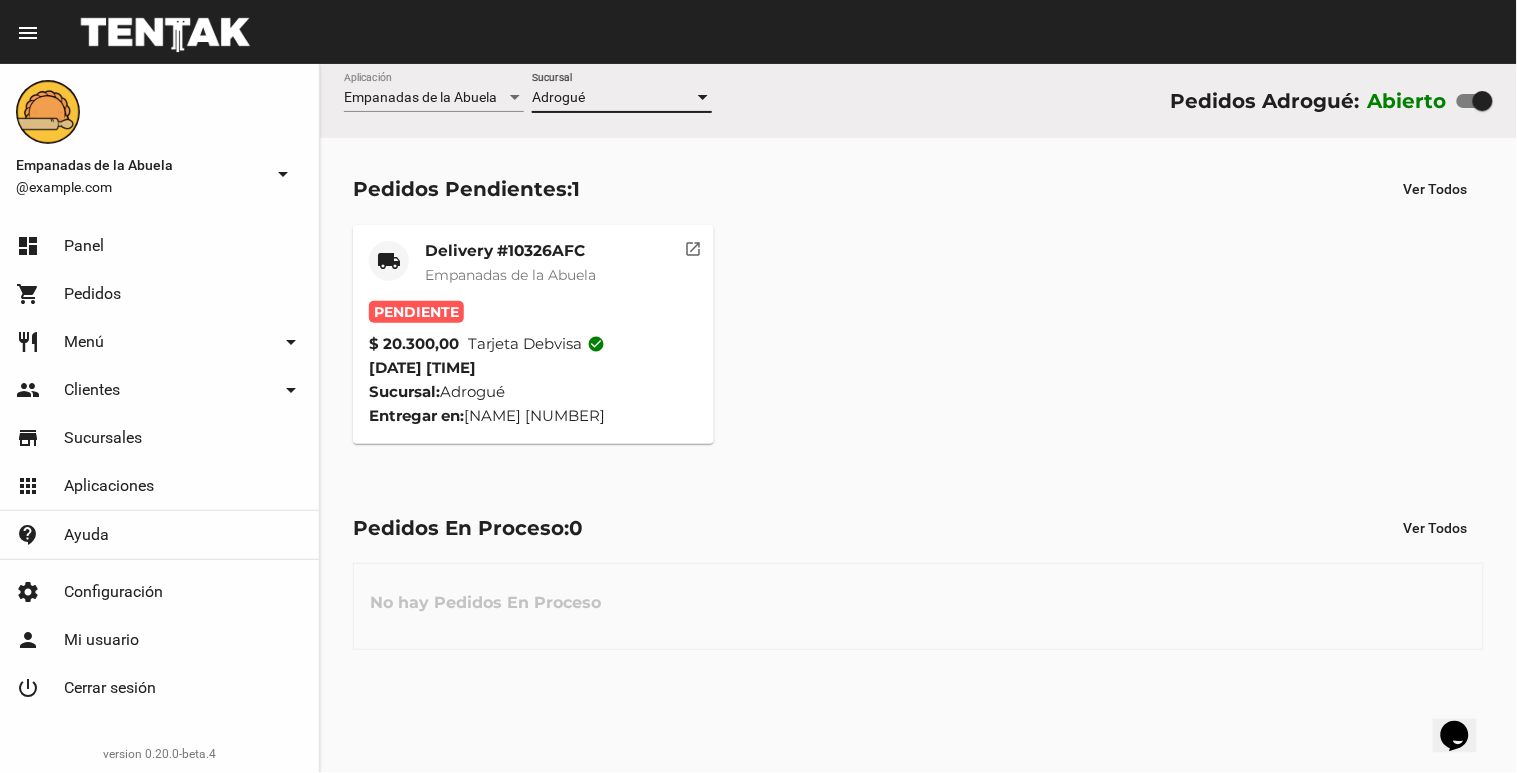 click at bounding box center (703, 97) 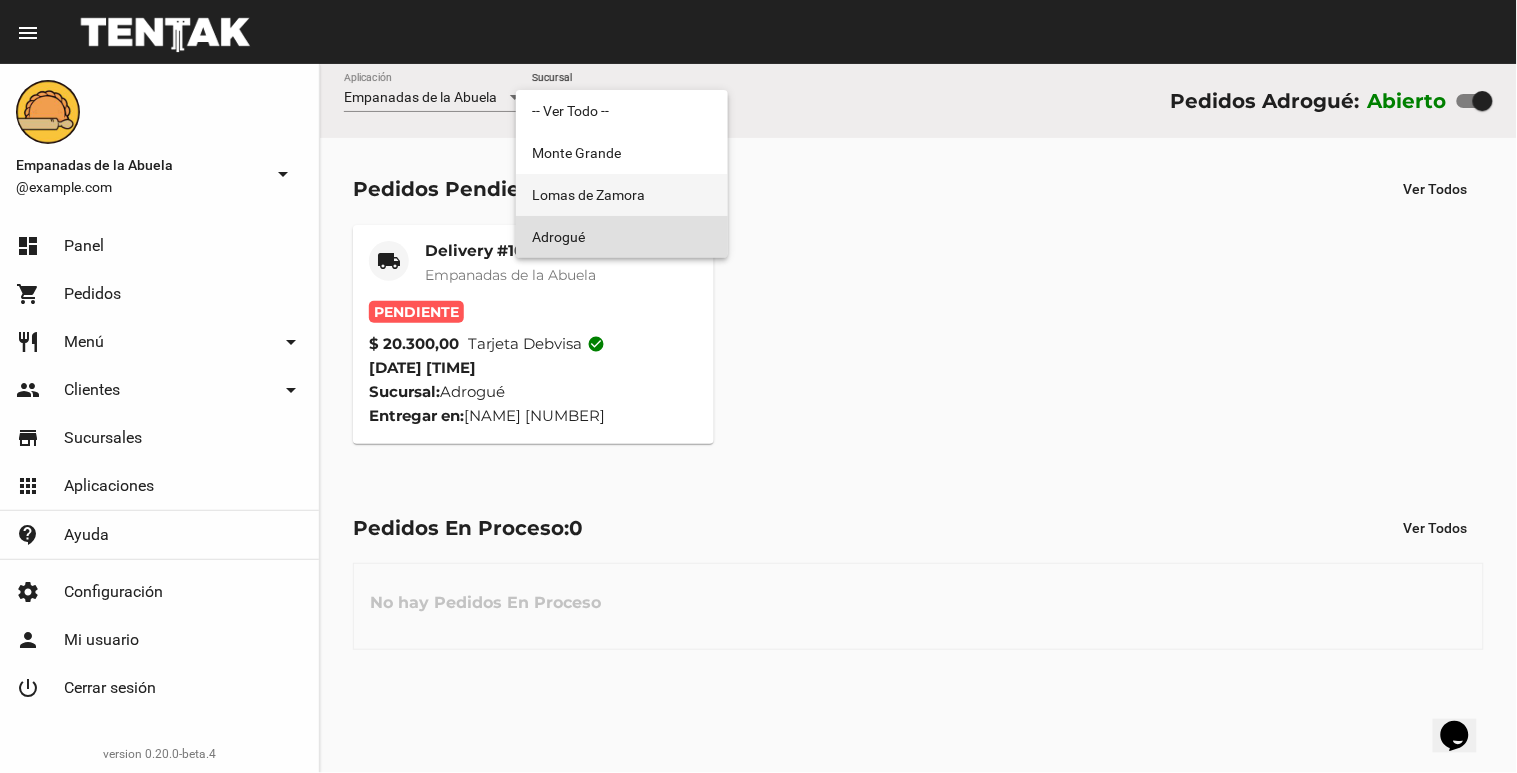 click on "Lomas de Zamora" at bounding box center (622, 195) 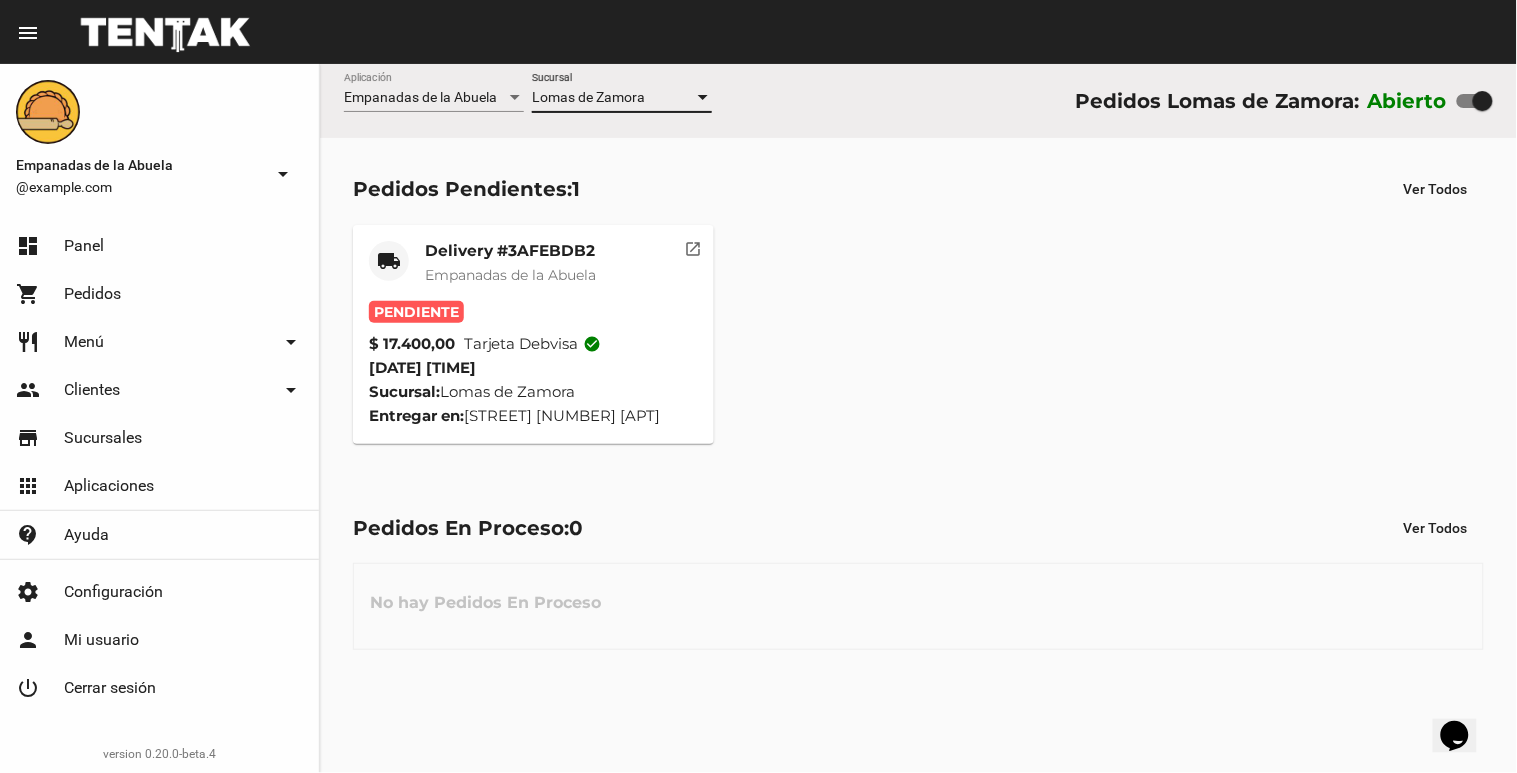 click on "Delivery #3AFEBDB2" 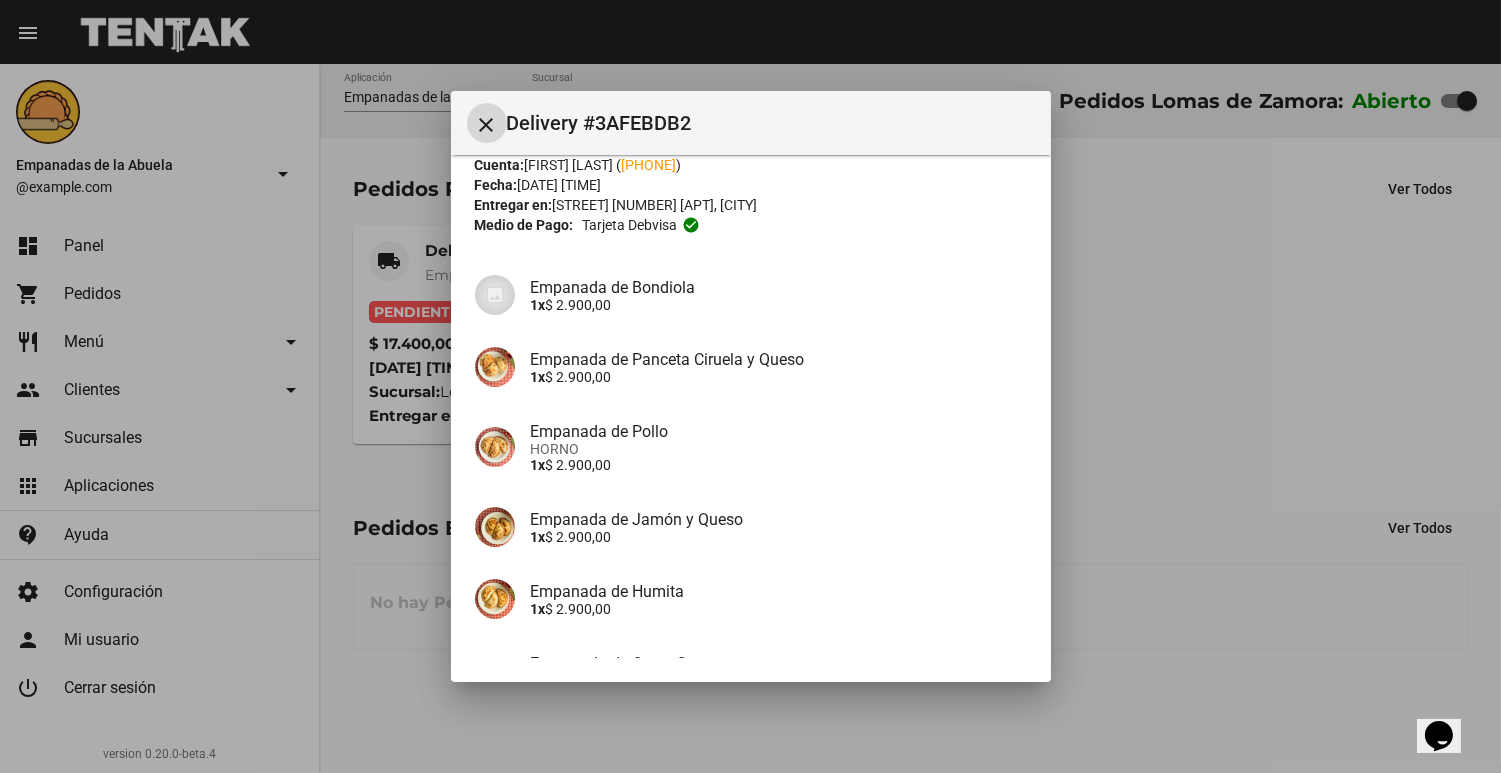 scroll, scrollTop: 286, scrollLeft: 0, axis: vertical 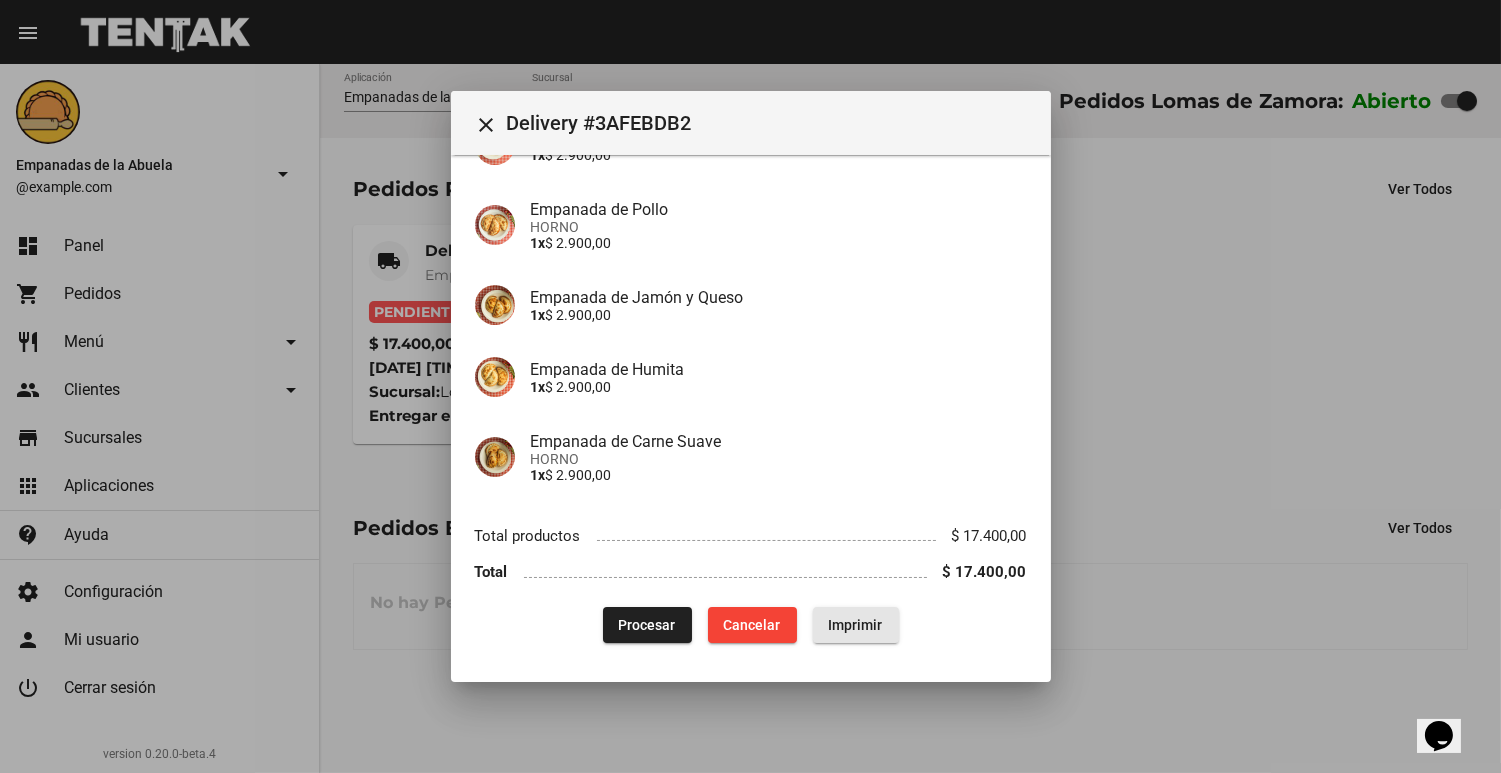 click on "Imprimir" 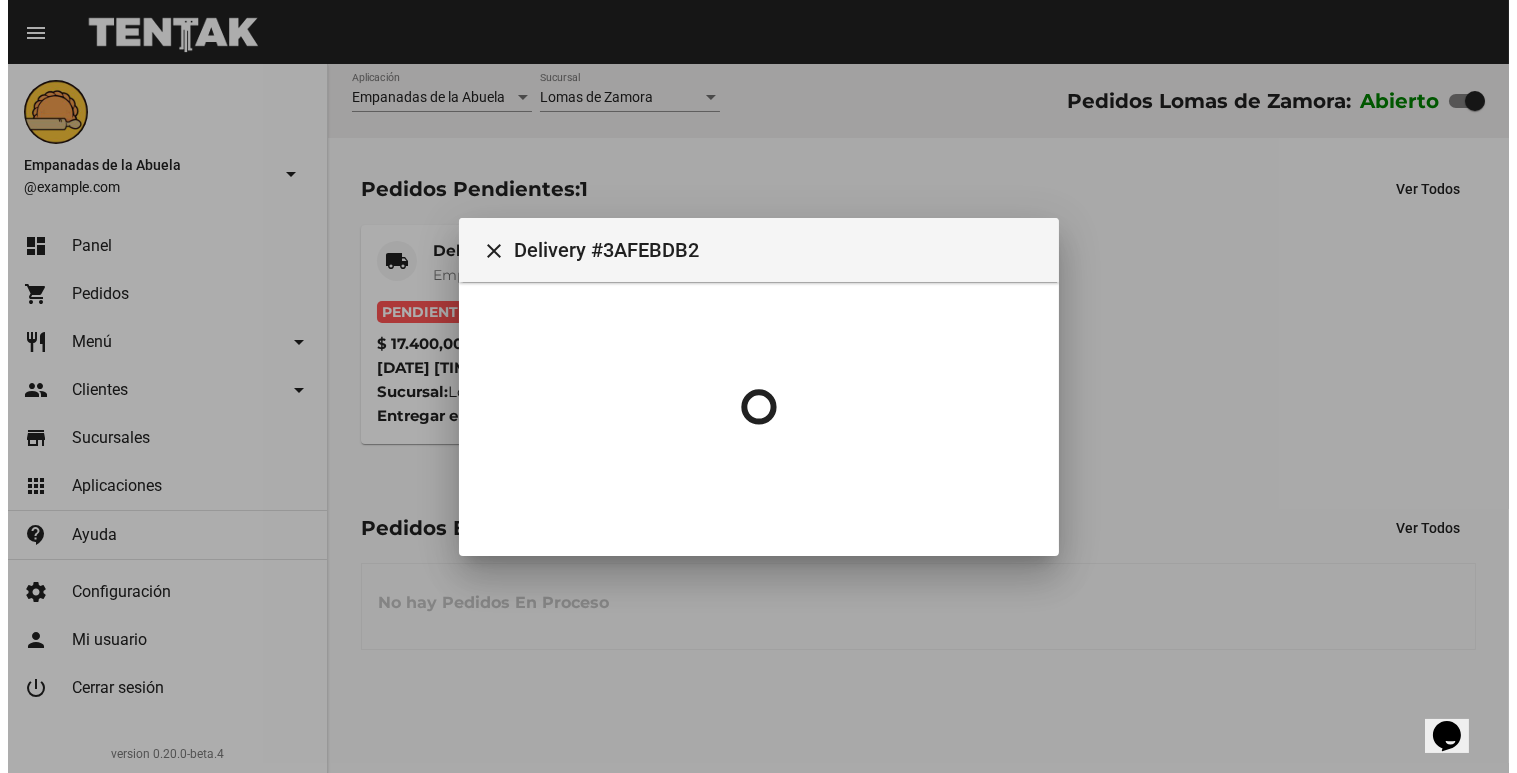 scroll, scrollTop: 0, scrollLeft: 0, axis: both 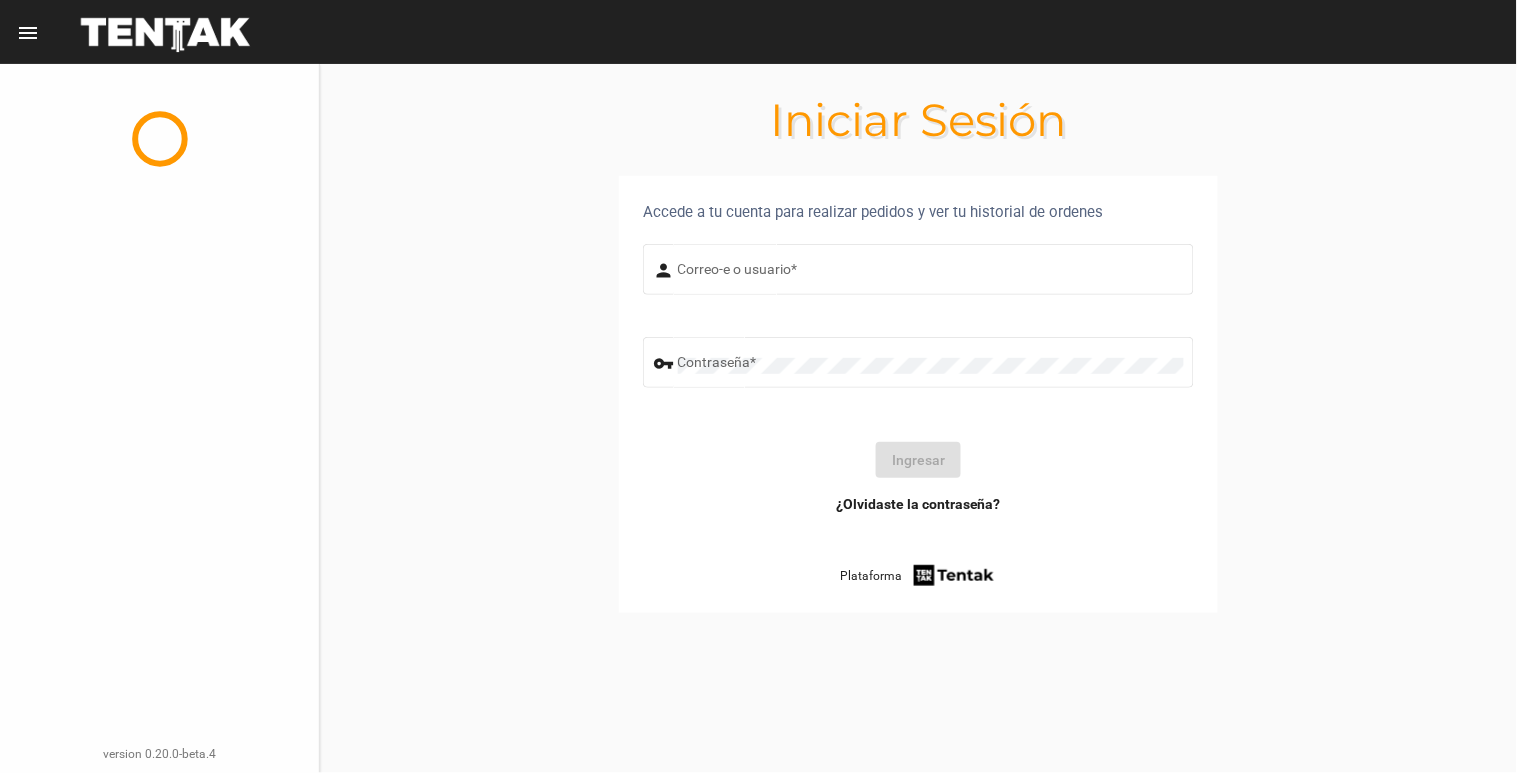 type on "[EMAIL]" 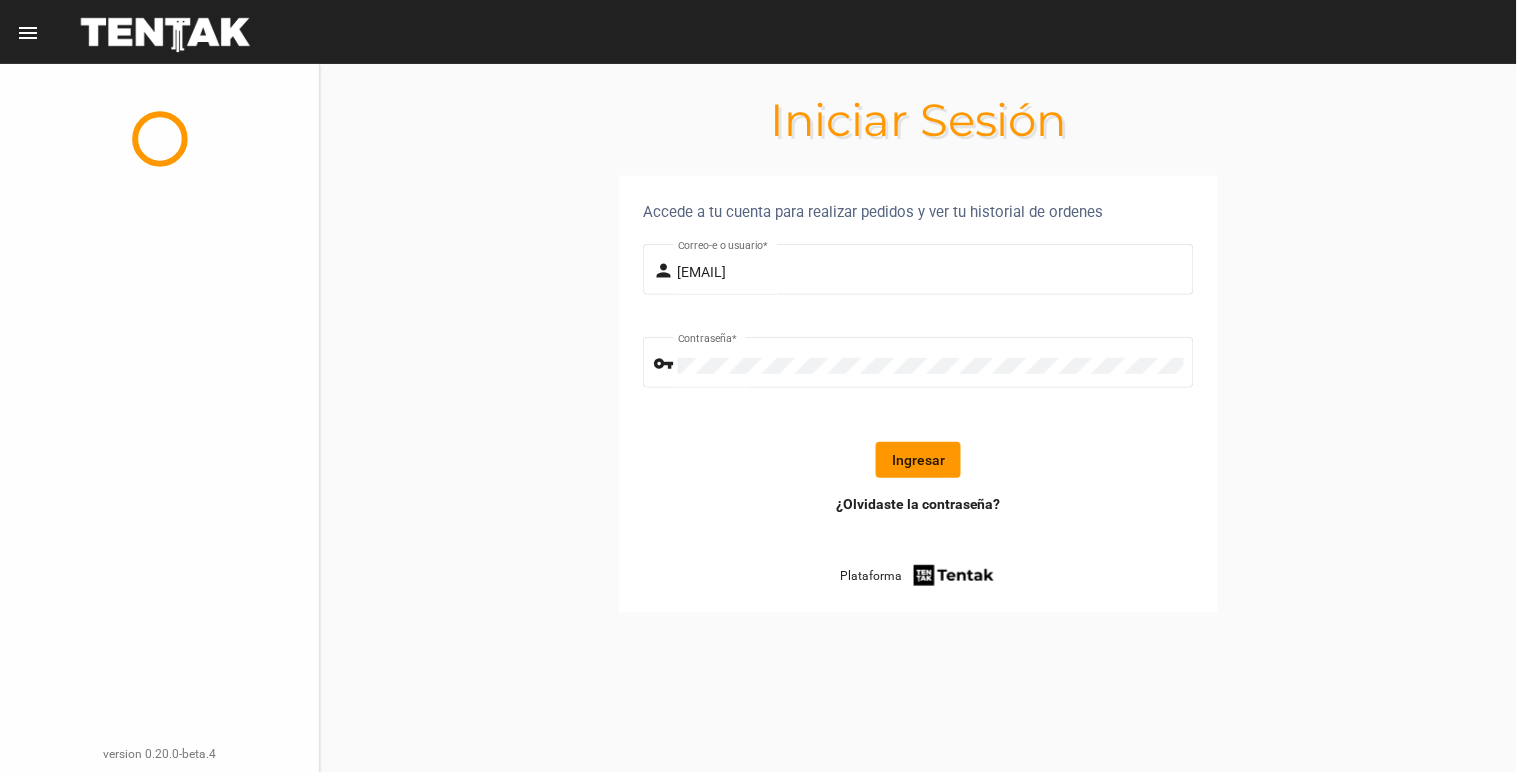 click on "Ingresar" 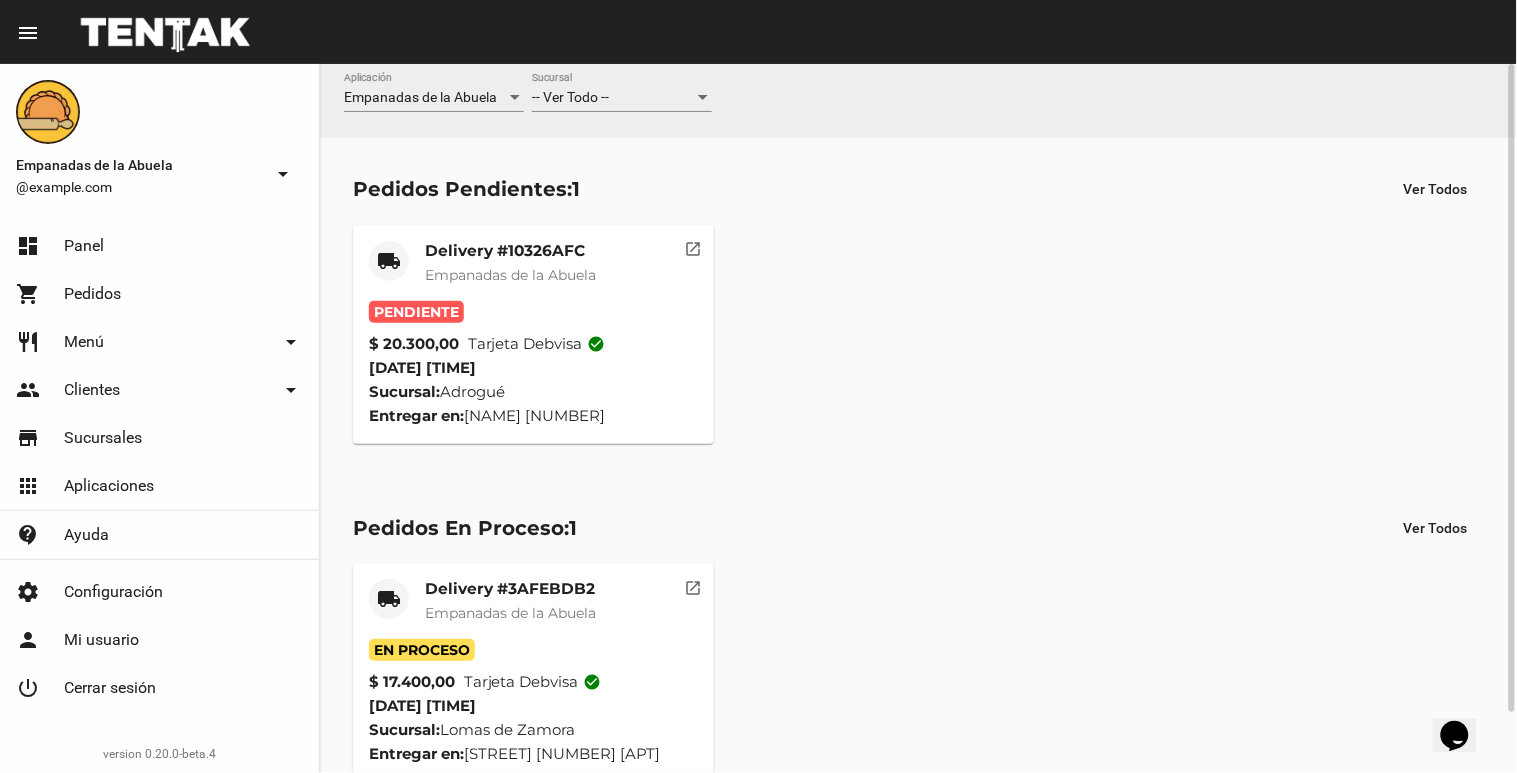click on "-- Ver Todo -- Sucursal" 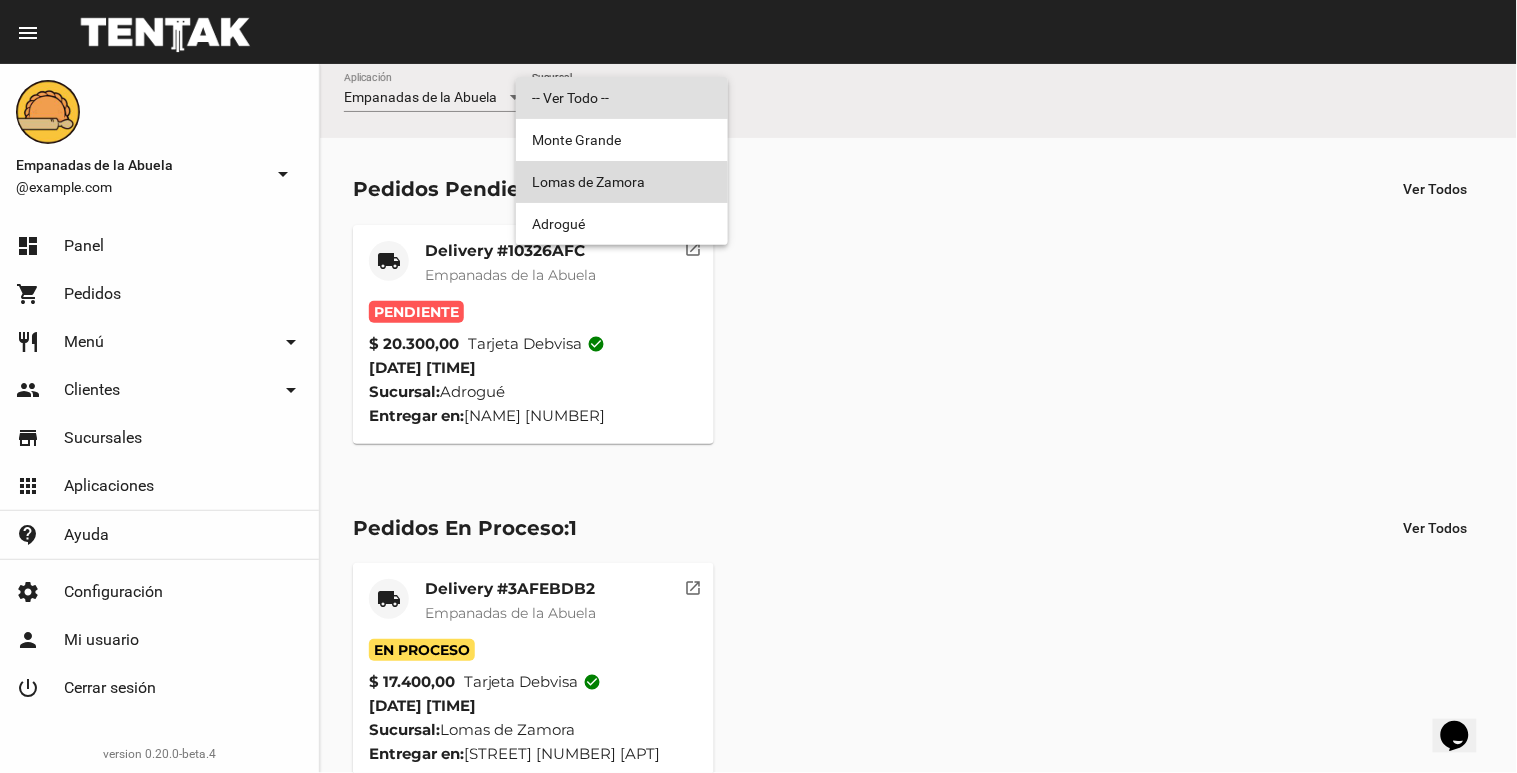 click on "Lomas de Zamora" at bounding box center [622, 182] 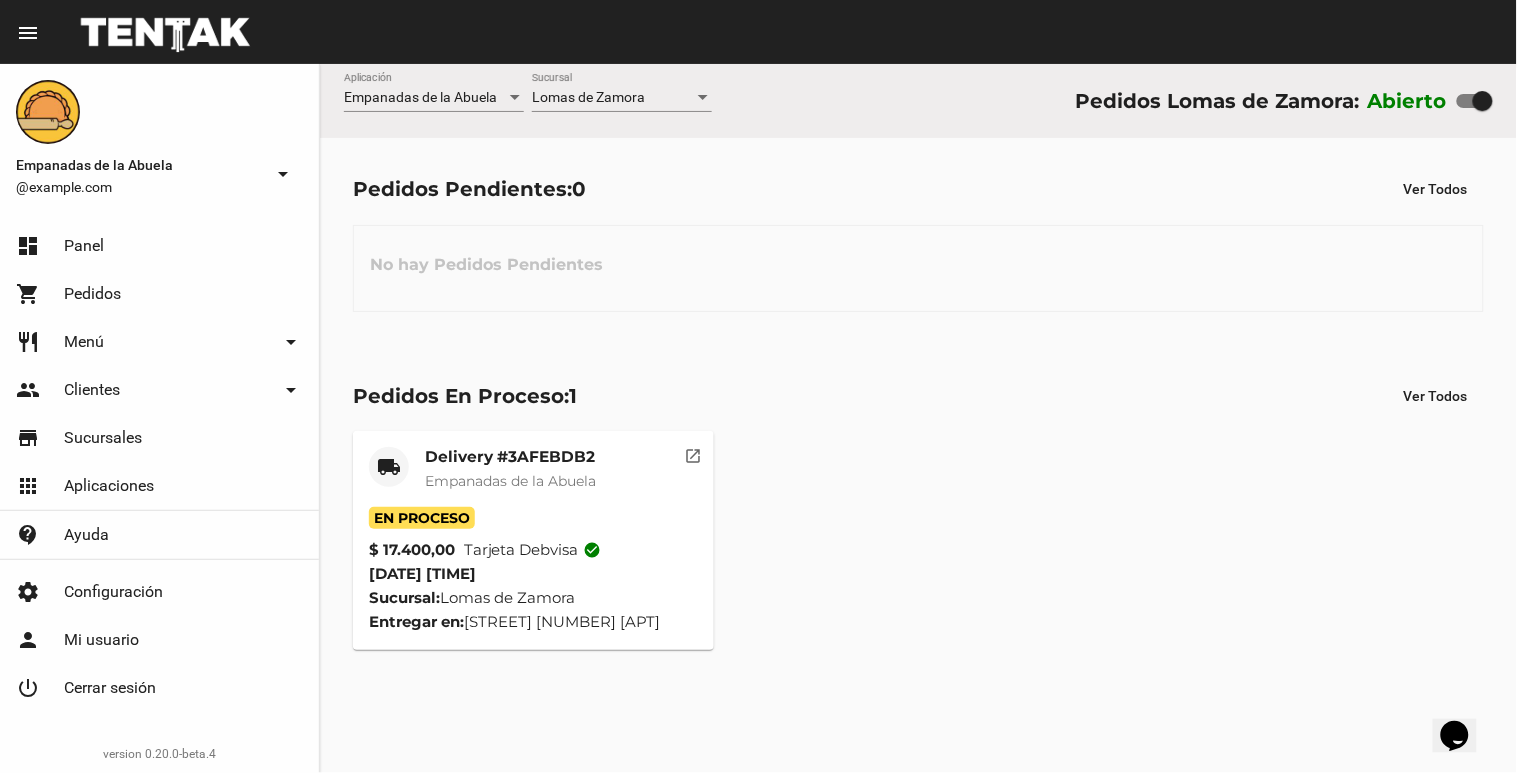 click on "Lomas de Zamora Sucursal" 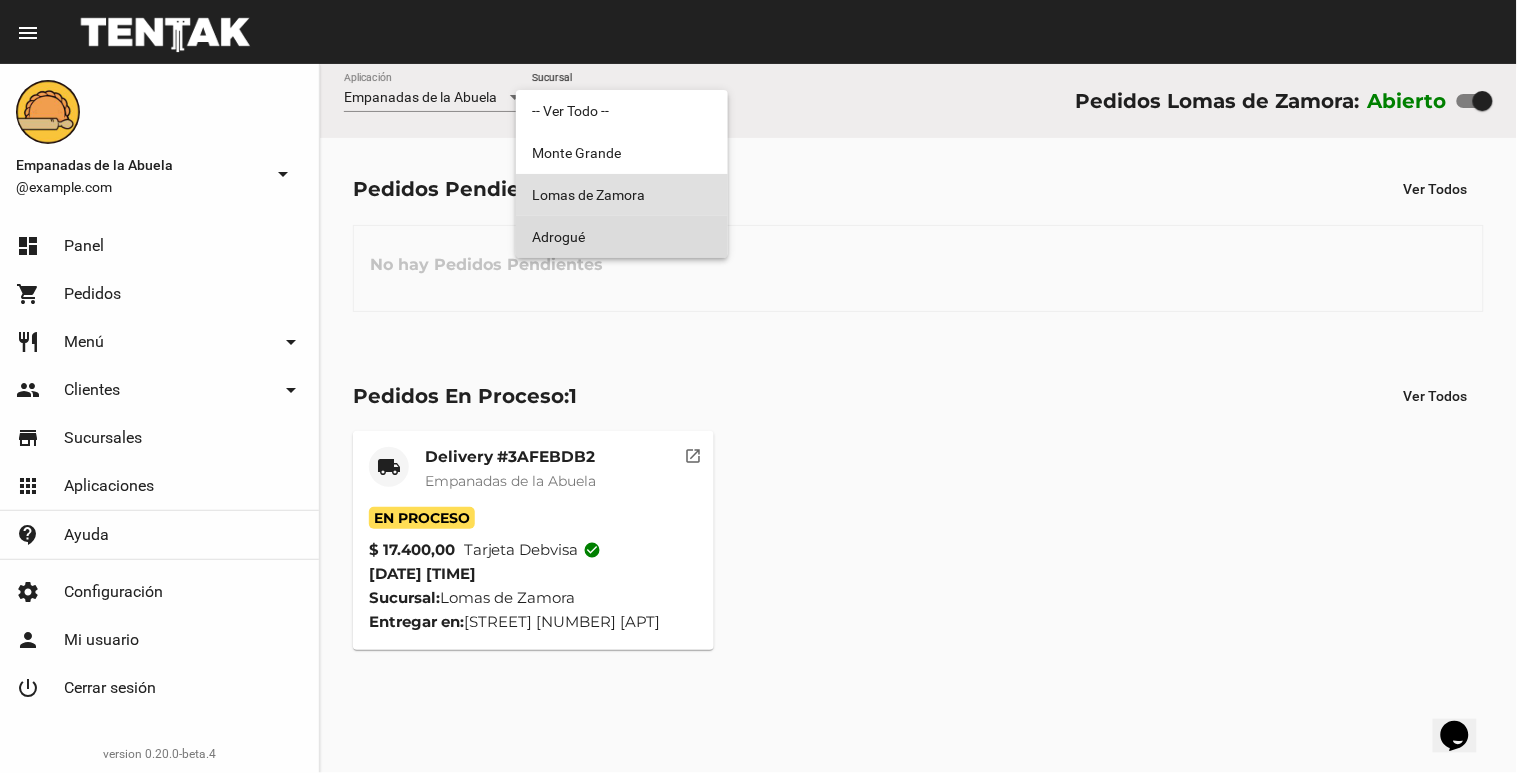 click on "Adrogué" at bounding box center (622, 237) 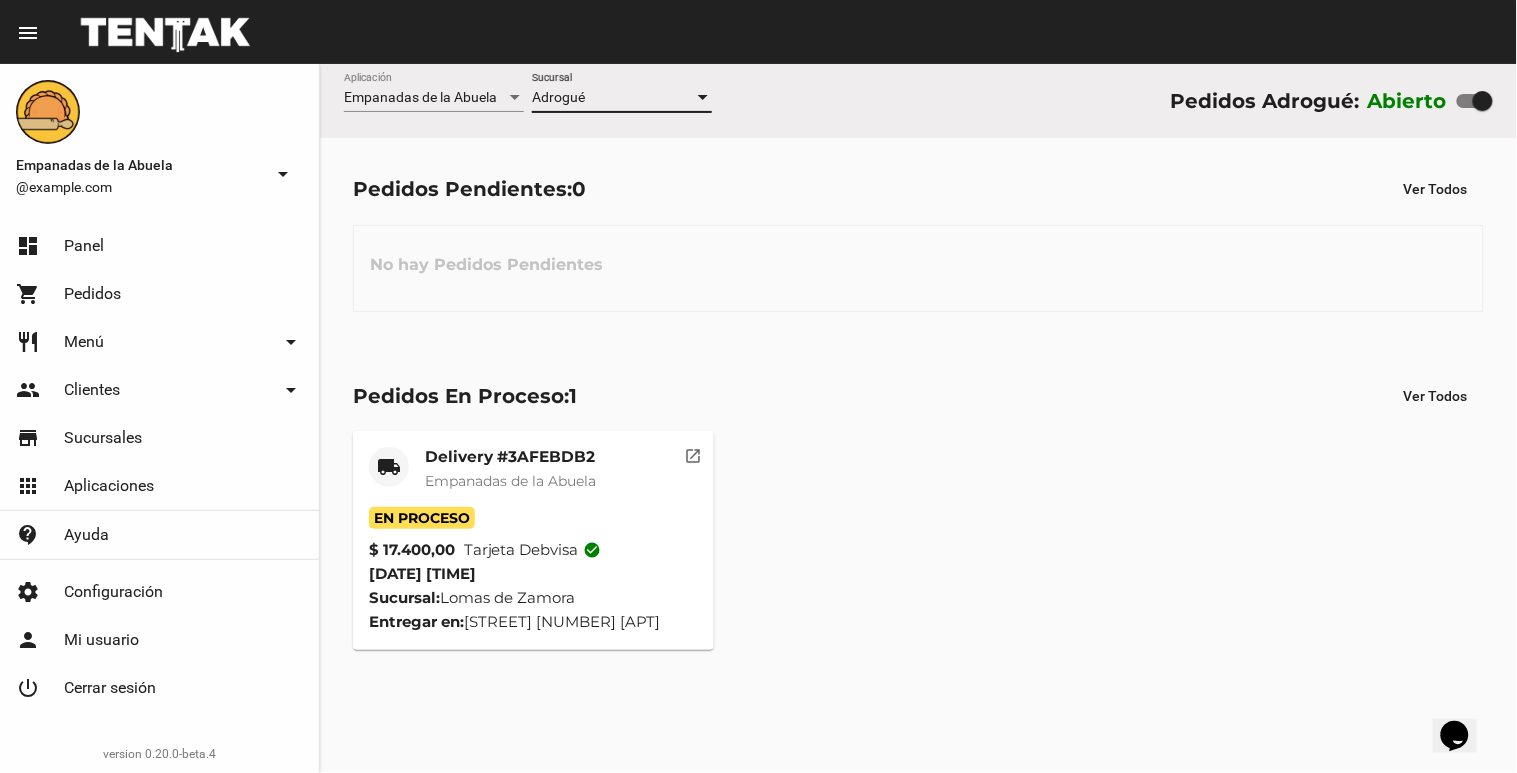 click on "Adrogué Sucursal" 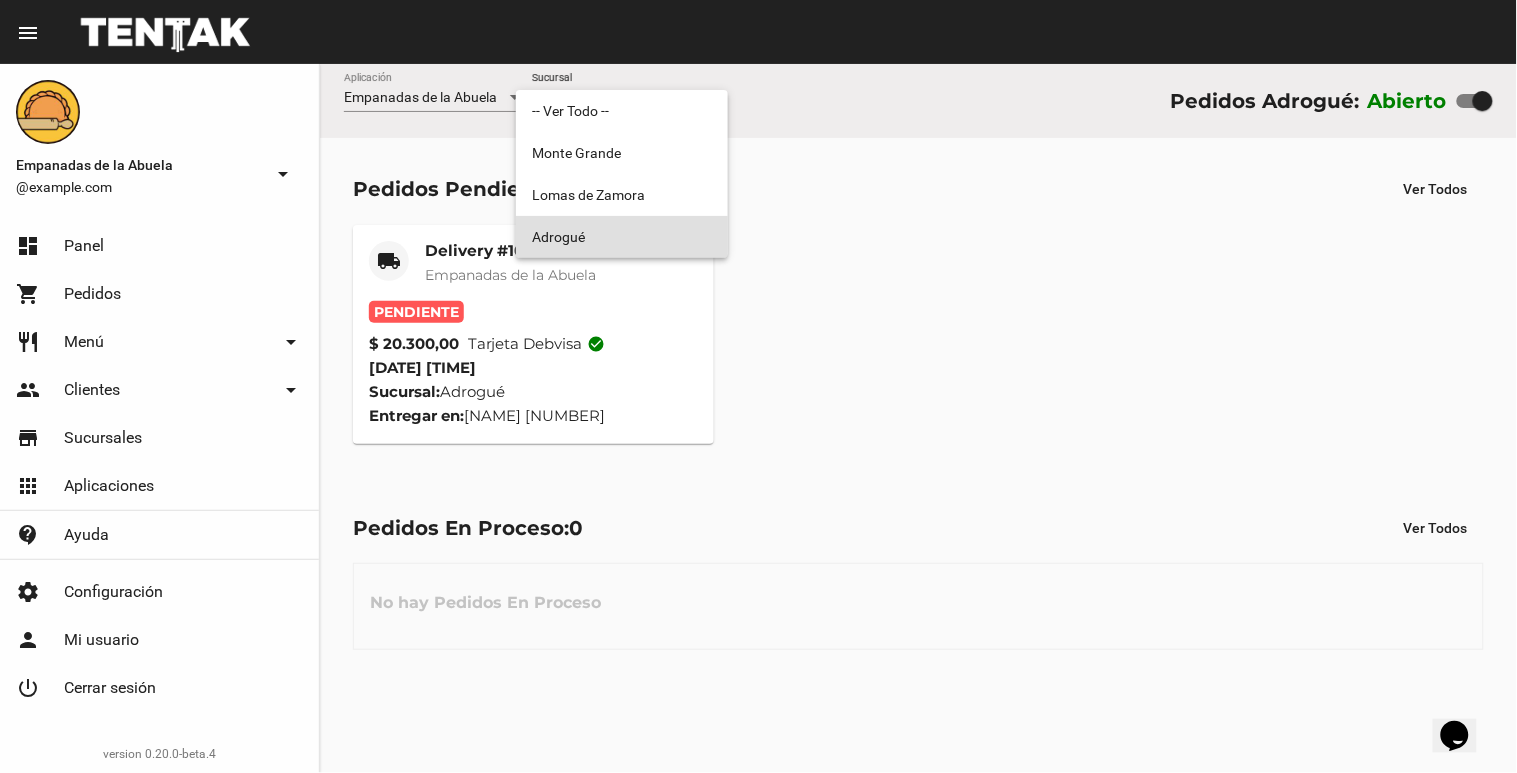 drag, startPoint x: 464, startPoint y: 360, endPoint x: 450, endPoint y: 371, distance: 17.804493 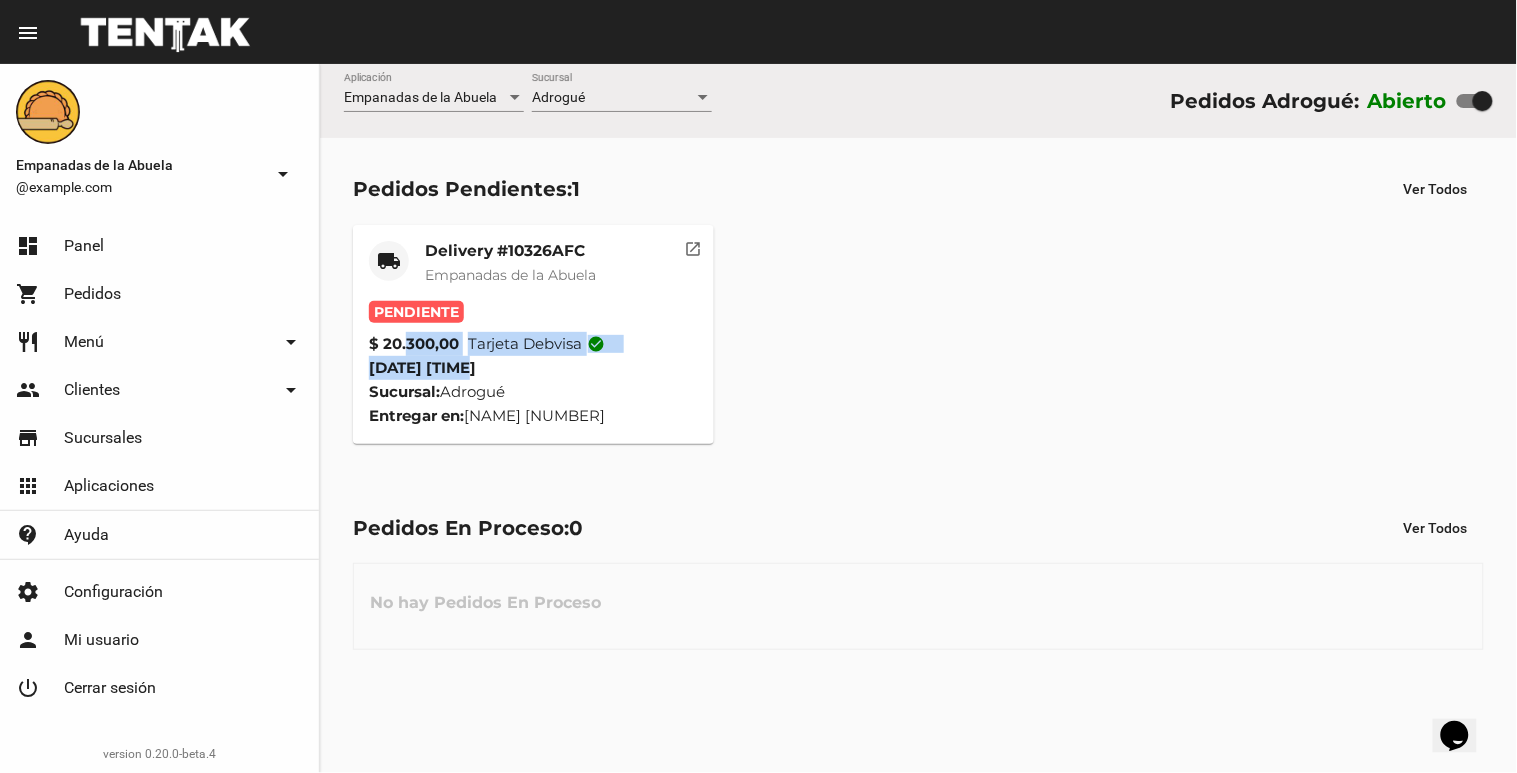 drag, startPoint x: 526, startPoint y: 375, endPoint x: 411, endPoint y: 350, distance: 117.68602 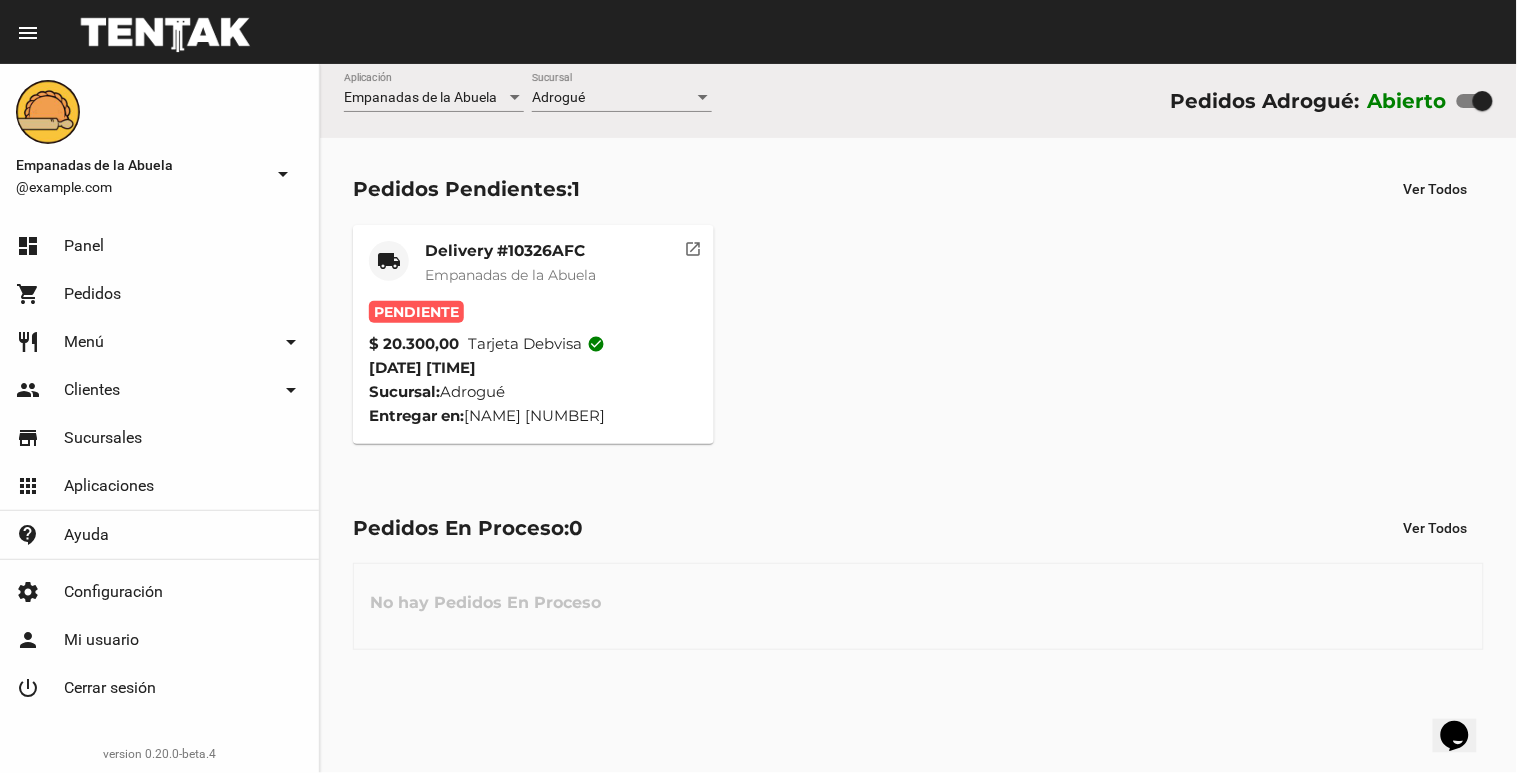 click on "[PRICE] [CARD_TYPE] [DATE] [TIME] [LOCATION] [LOCATION] [NAME] [NUMBER]   open_in_new" 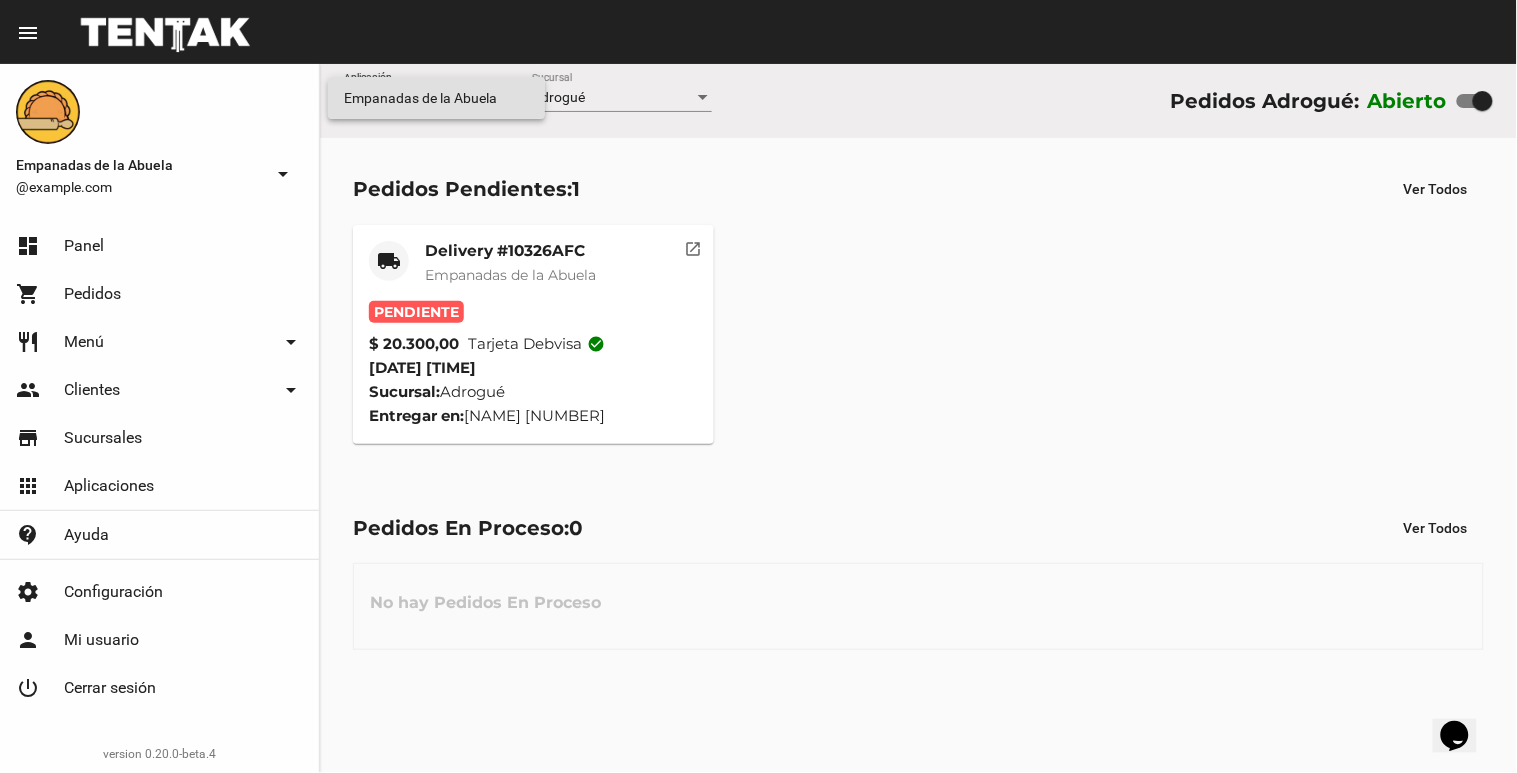 click at bounding box center (758, 386) 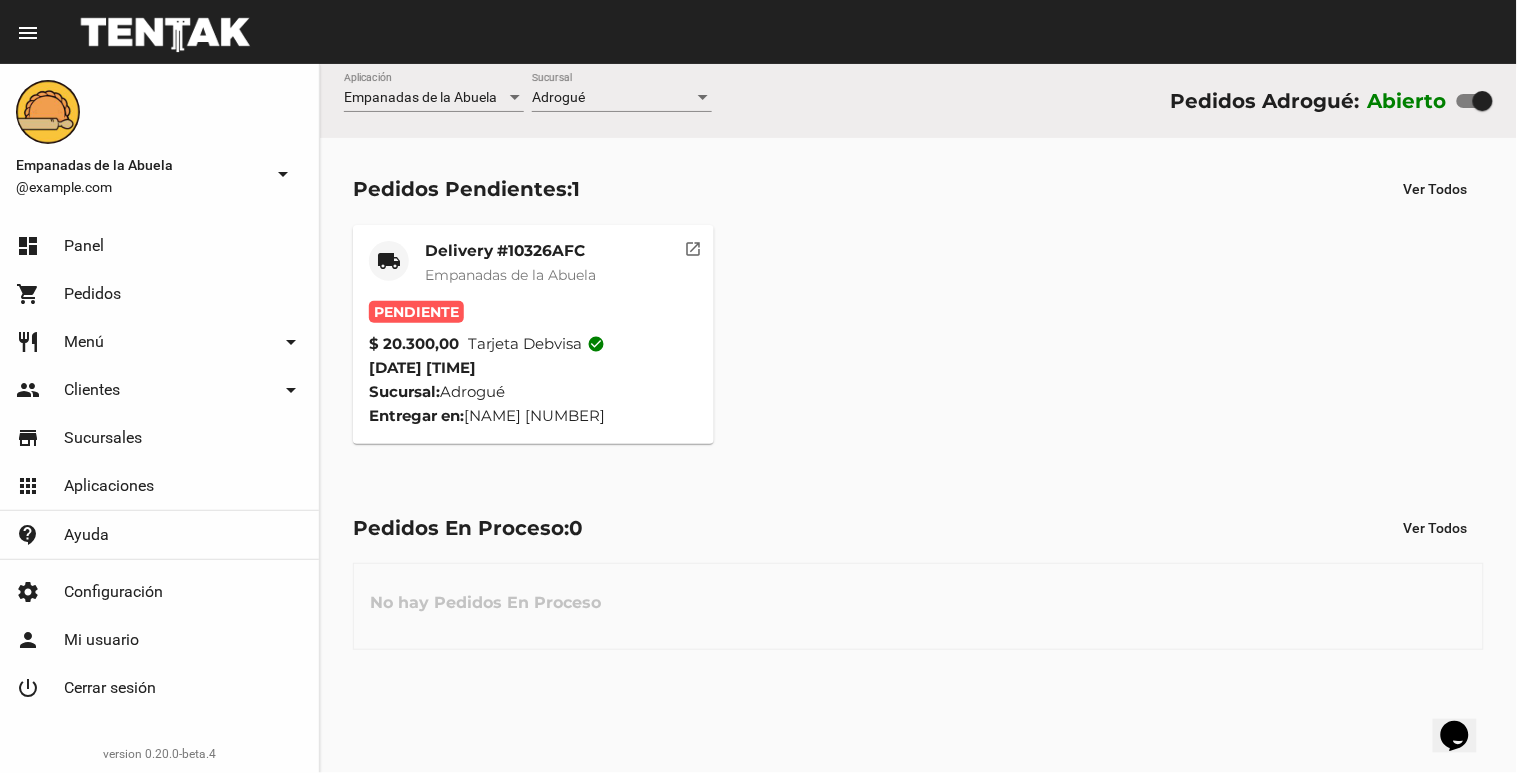 click on "Adrogué" at bounding box center (613, 98) 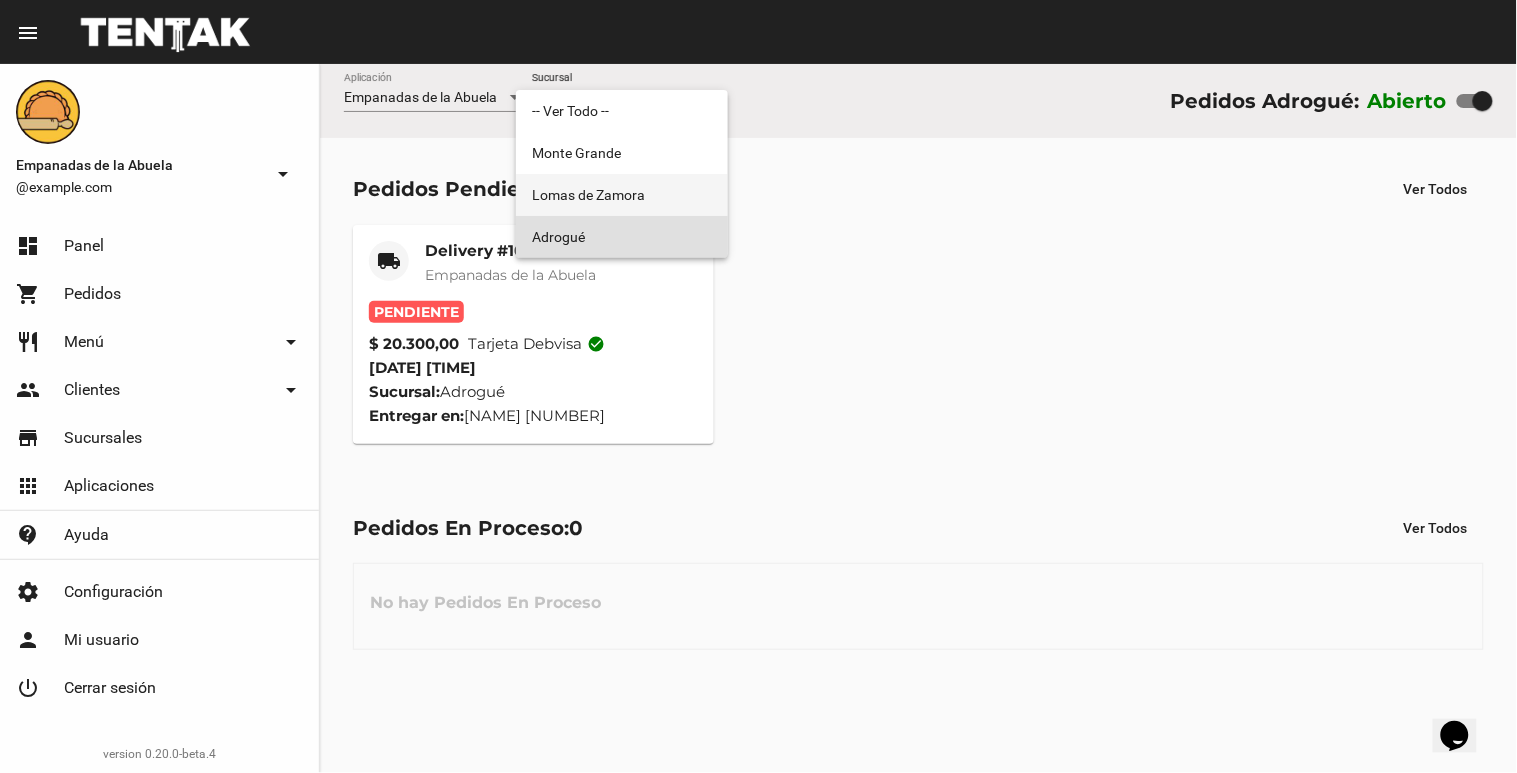 click on "Lomas de Zamora" at bounding box center [622, 195] 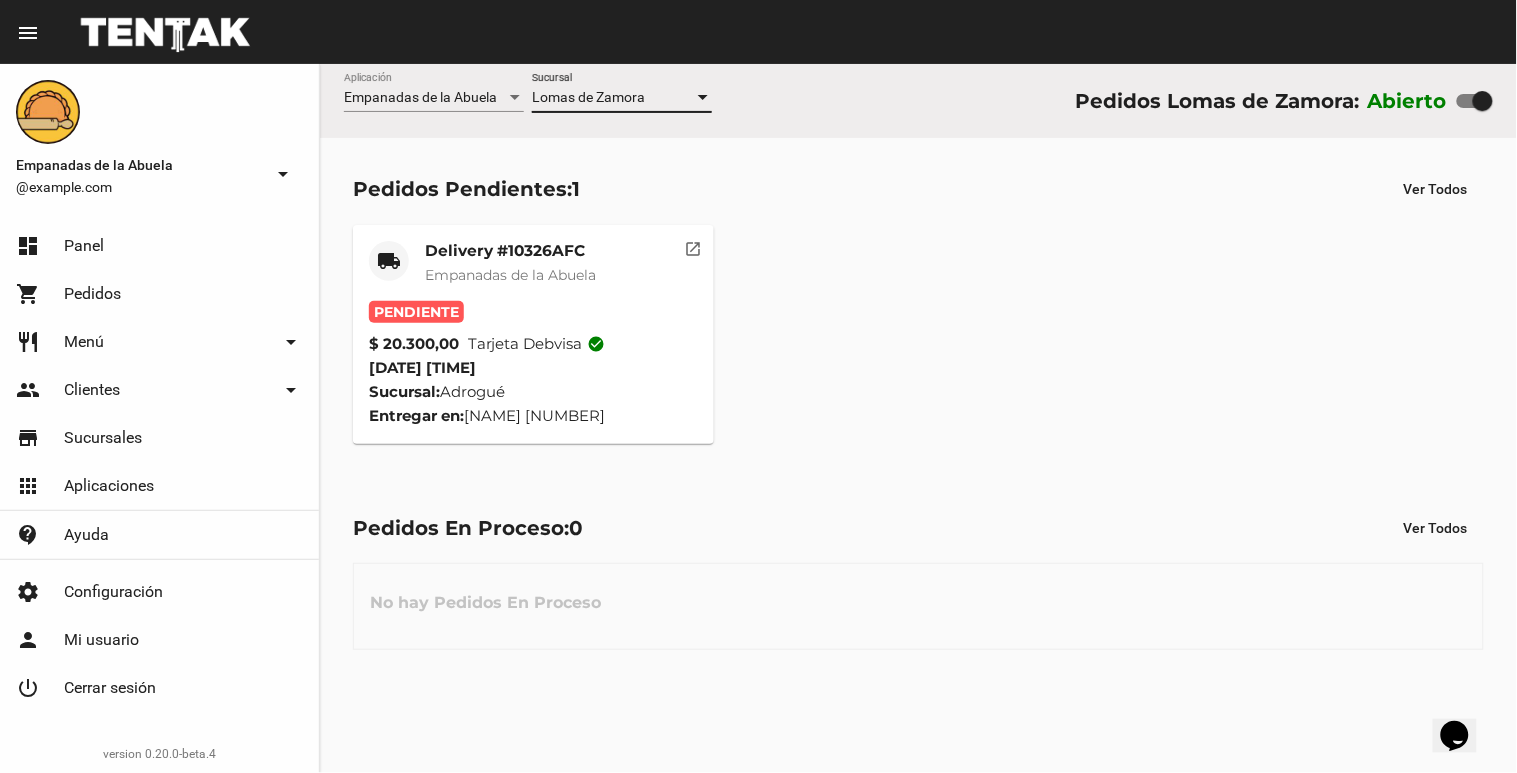 click on "Lomas de Zamora" at bounding box center [588, 97] 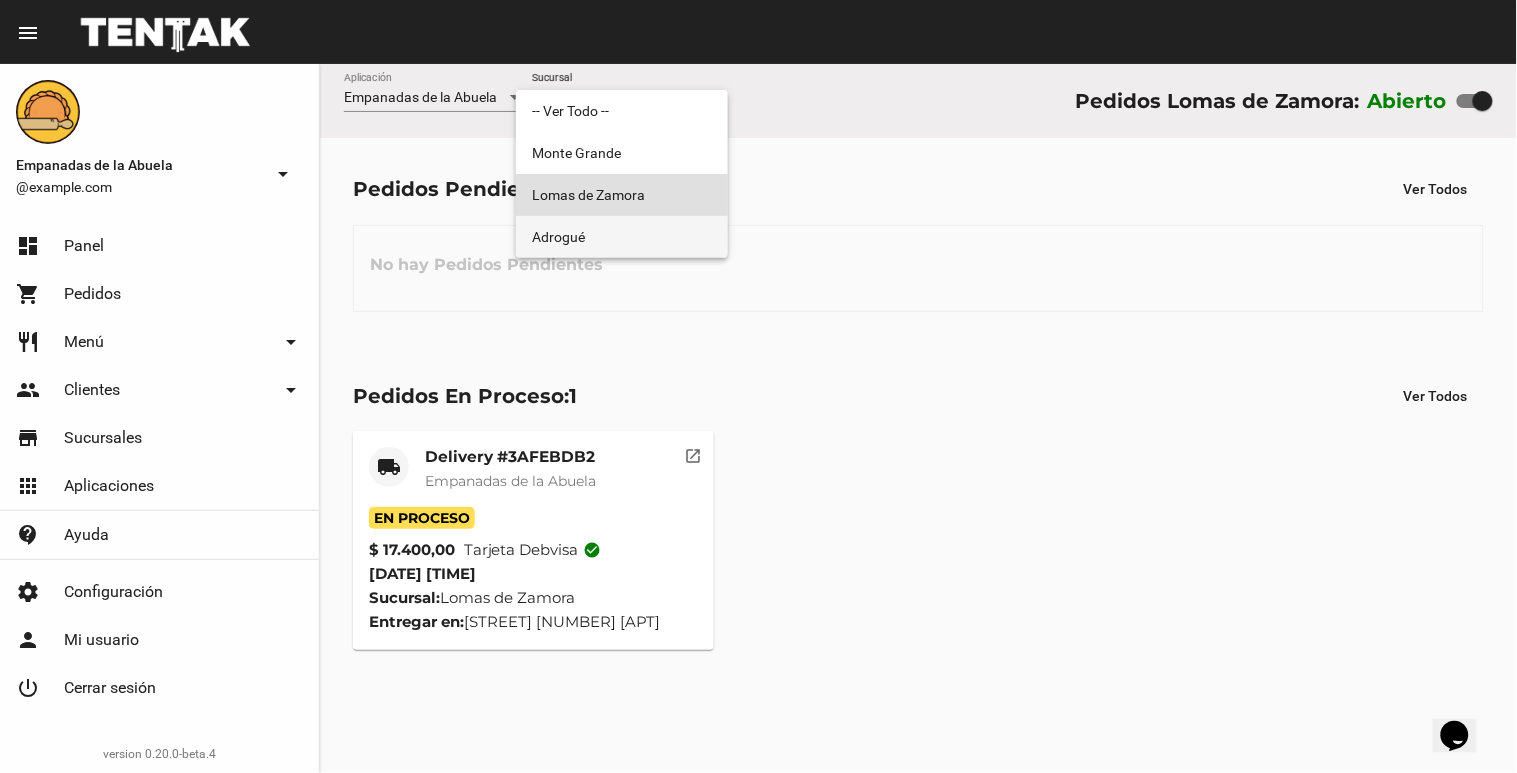drag, startPoint x: 611, startPoint y: 235, endPoint x: 622, endPoint y: 172, distance: 63.953106 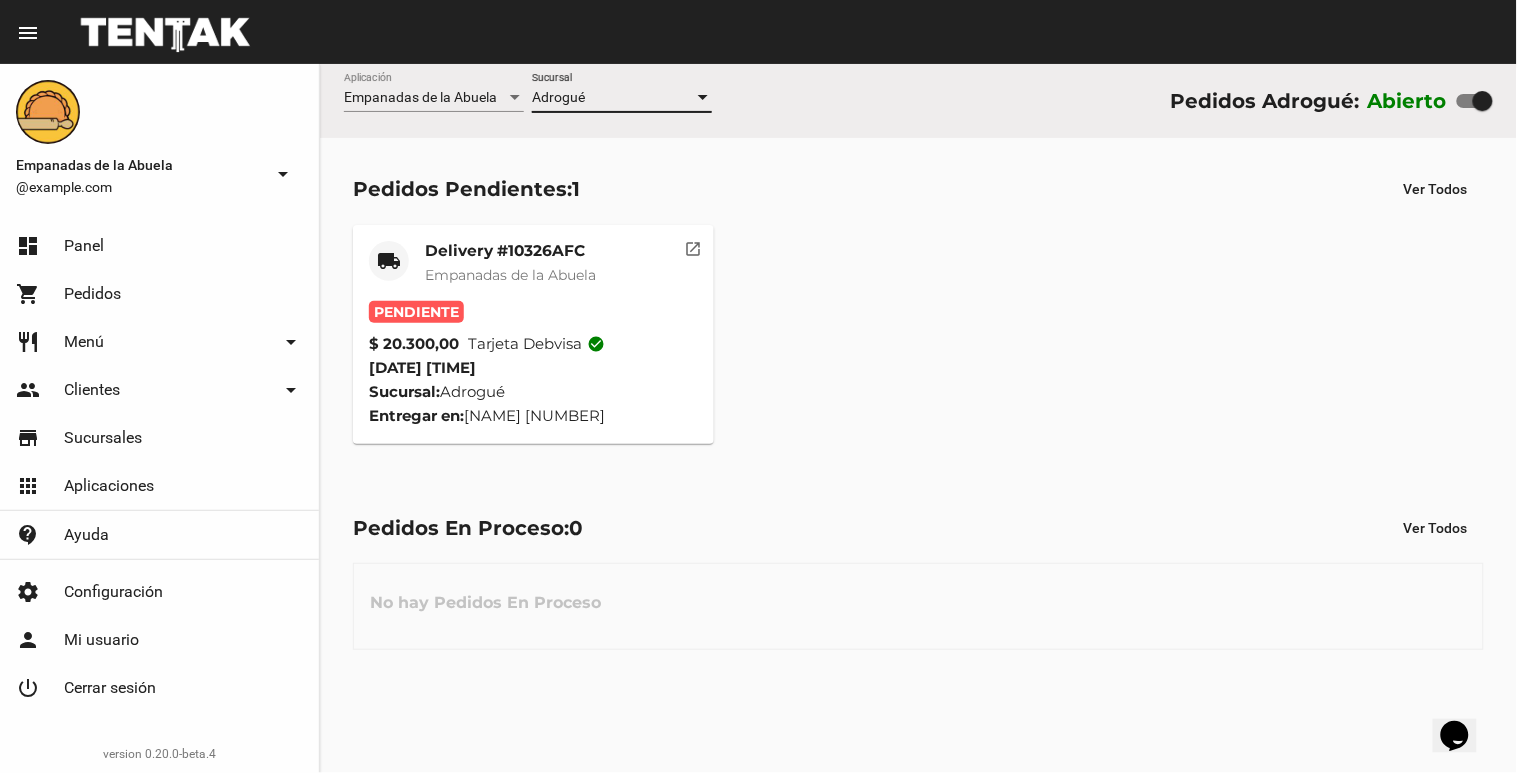 click on "Adrogué" at bounding box center [613, 98] 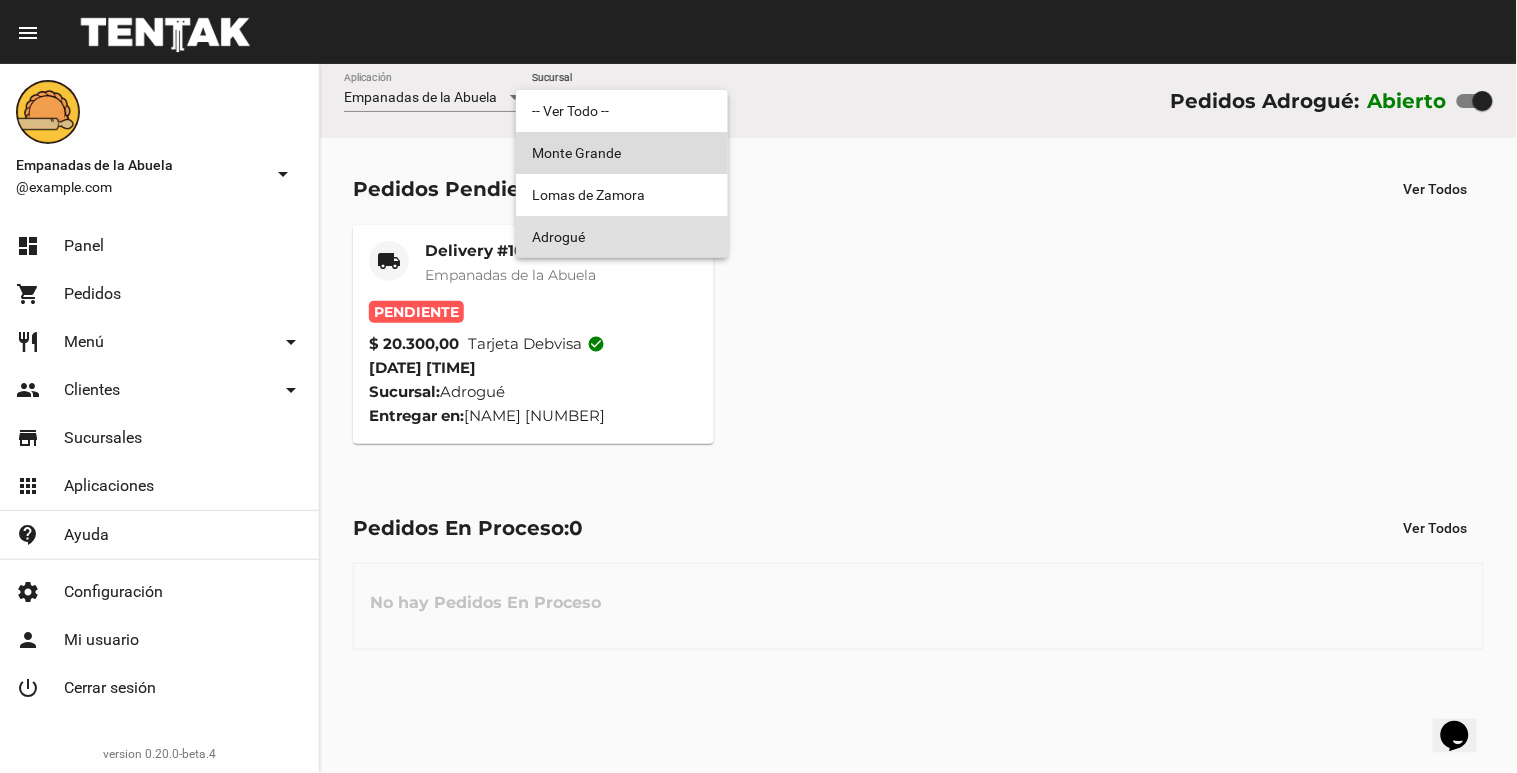 click on "Monte Grande" at bounding box center [622, 153] 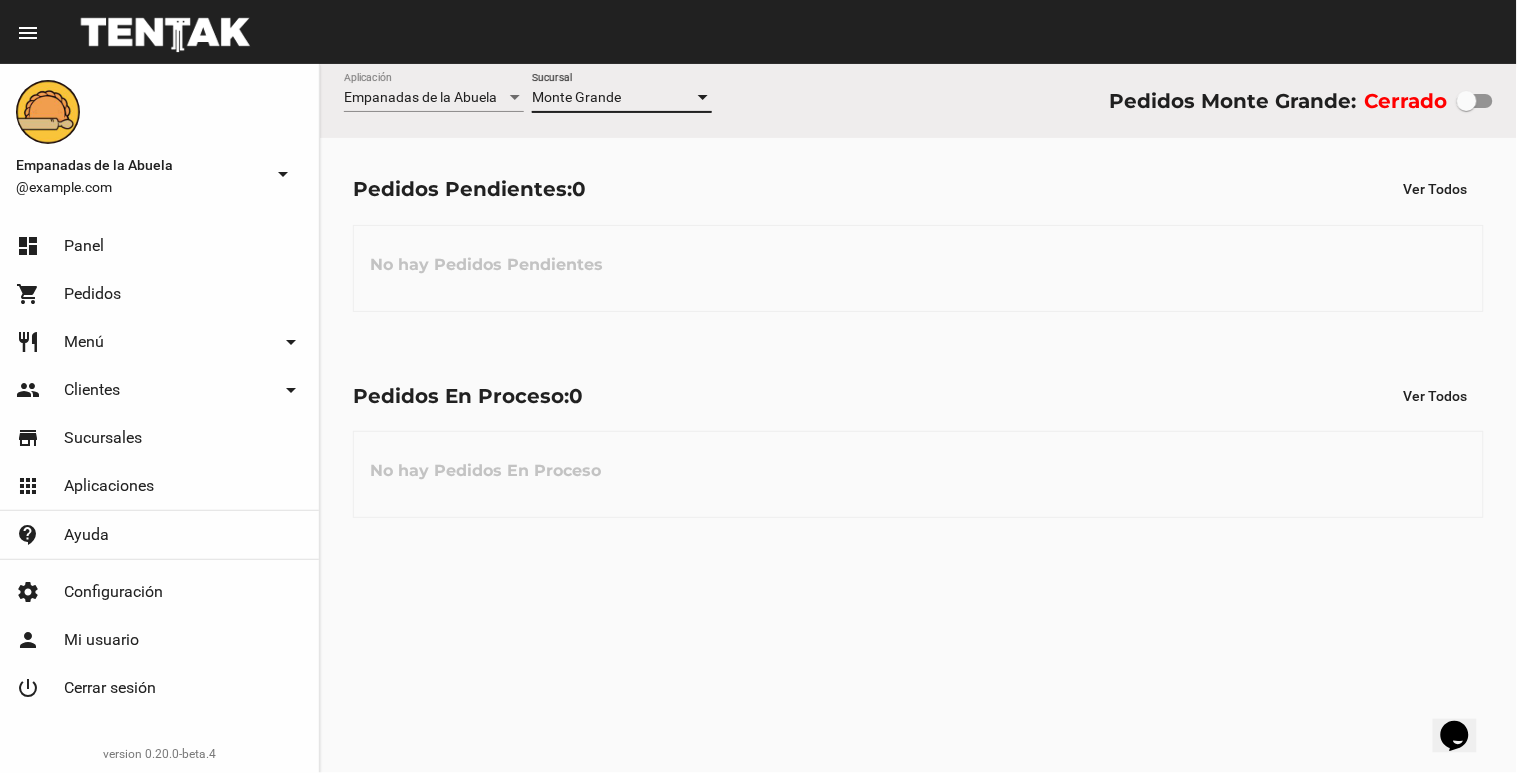 click on "Monte Grande" at bounding box center (613, 98) 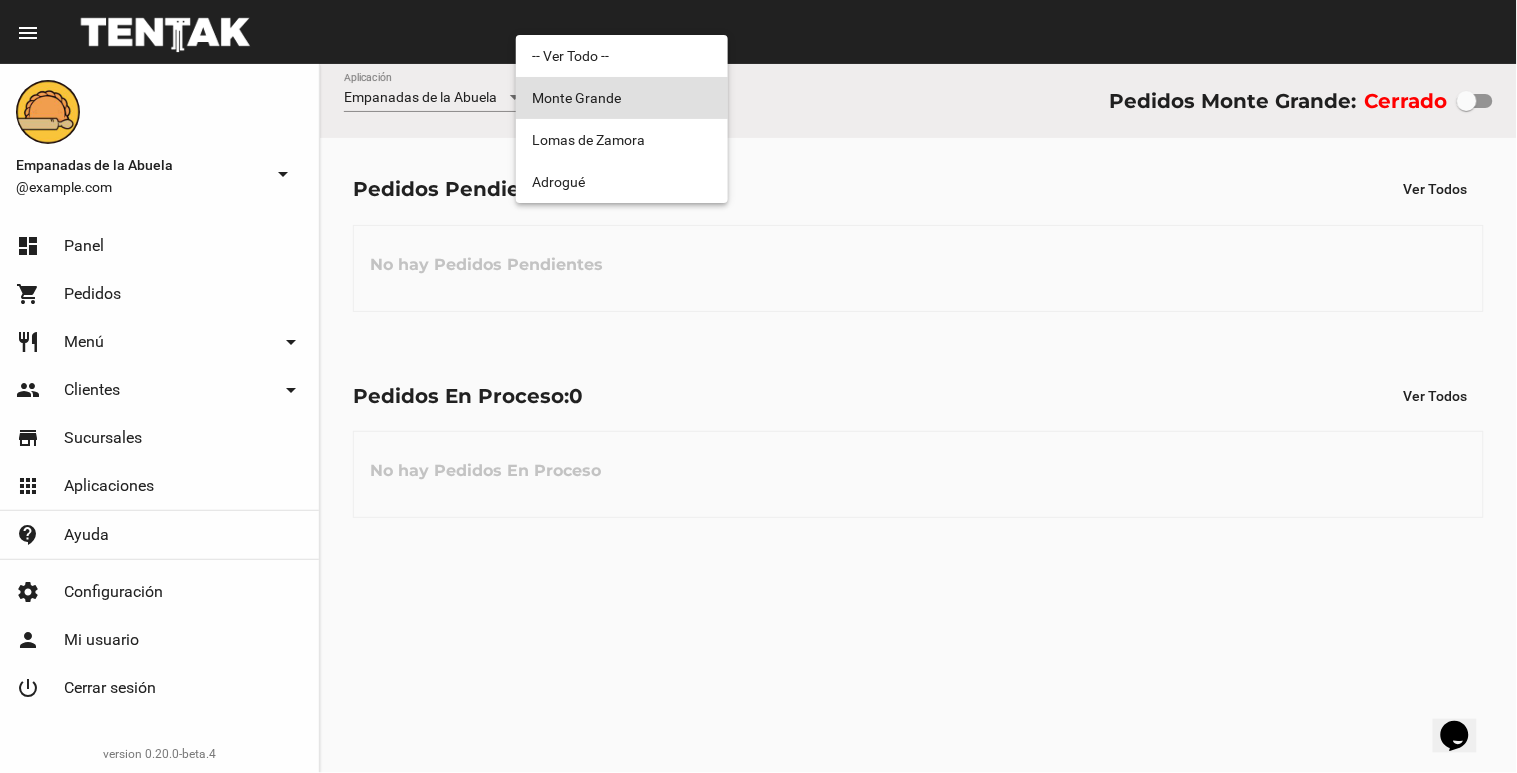 click at bounding box center (758, 386) 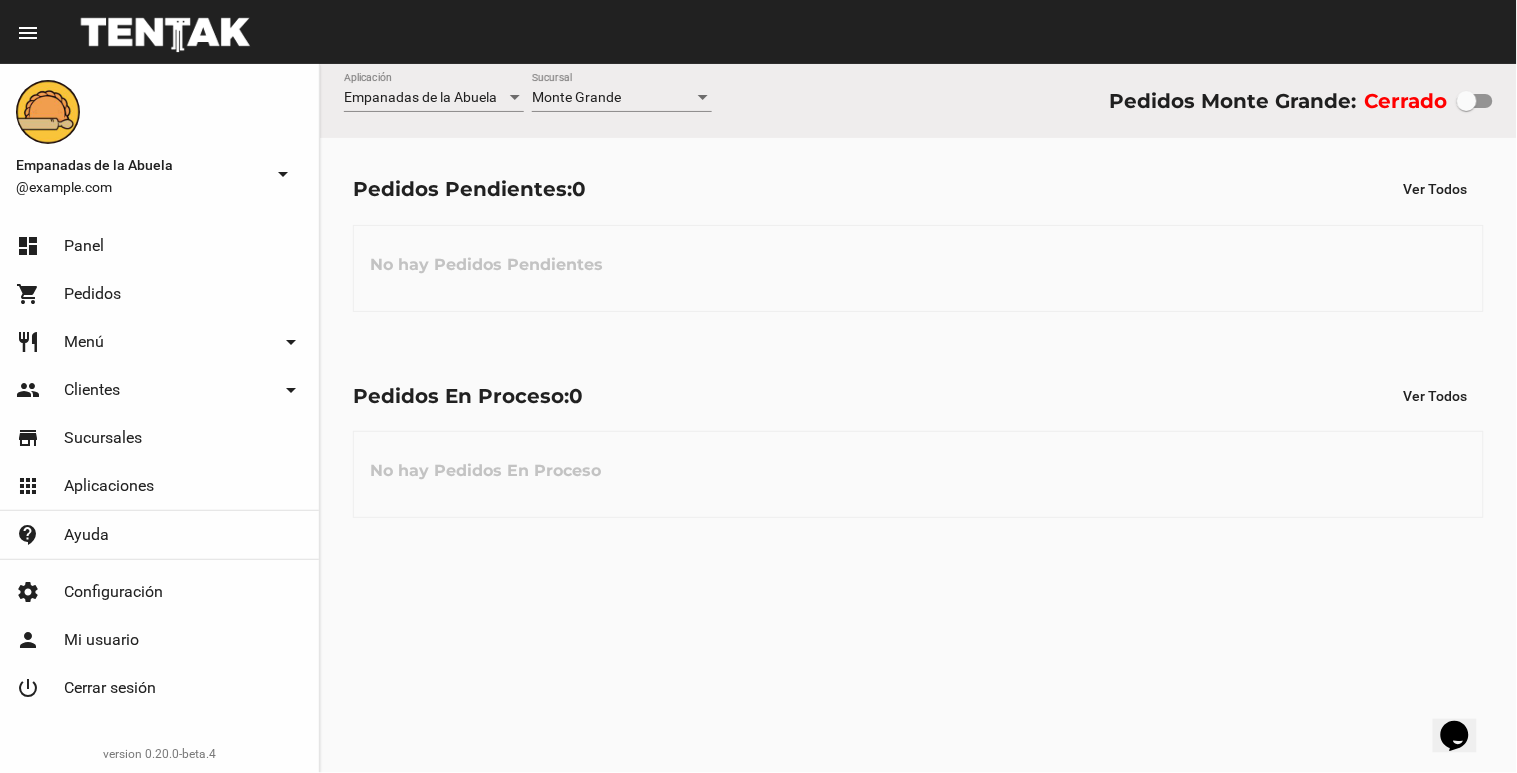 click on "Monte Grande Sucursal" 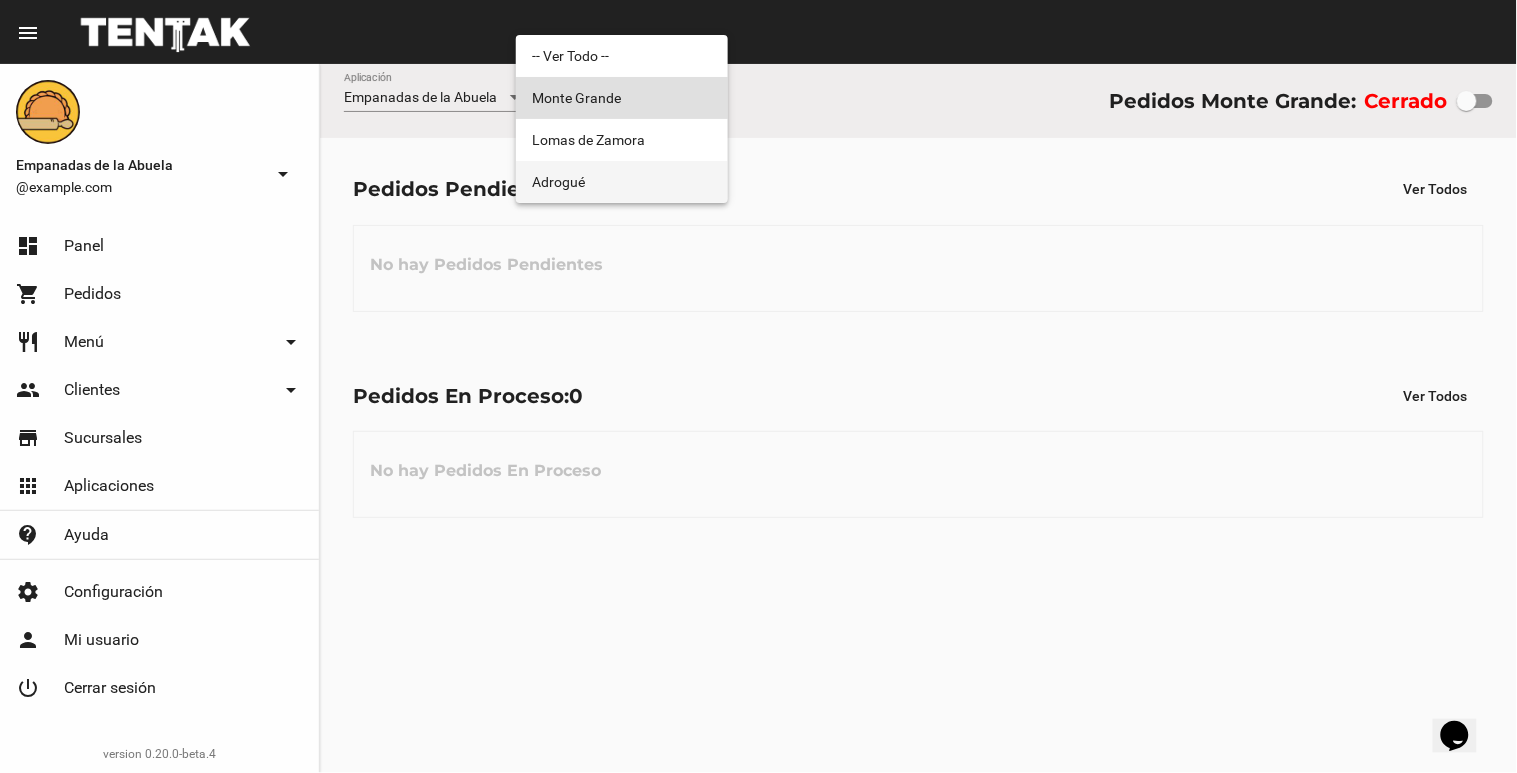 drag, startPoint x: 636, startPoint y: 102, endPoint x: 630, endPoint y: 167, distance: 65.27634 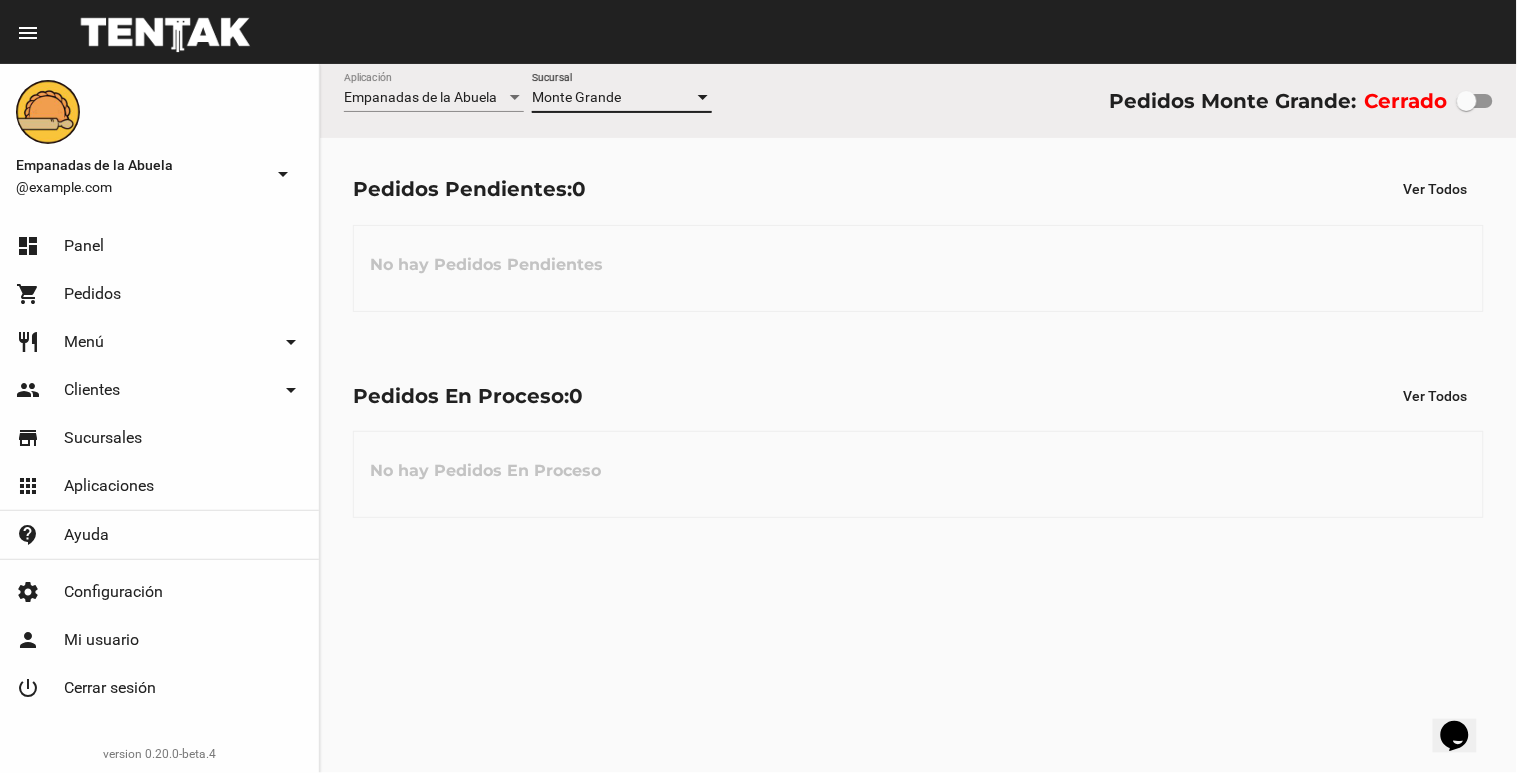 checkbox on "true" 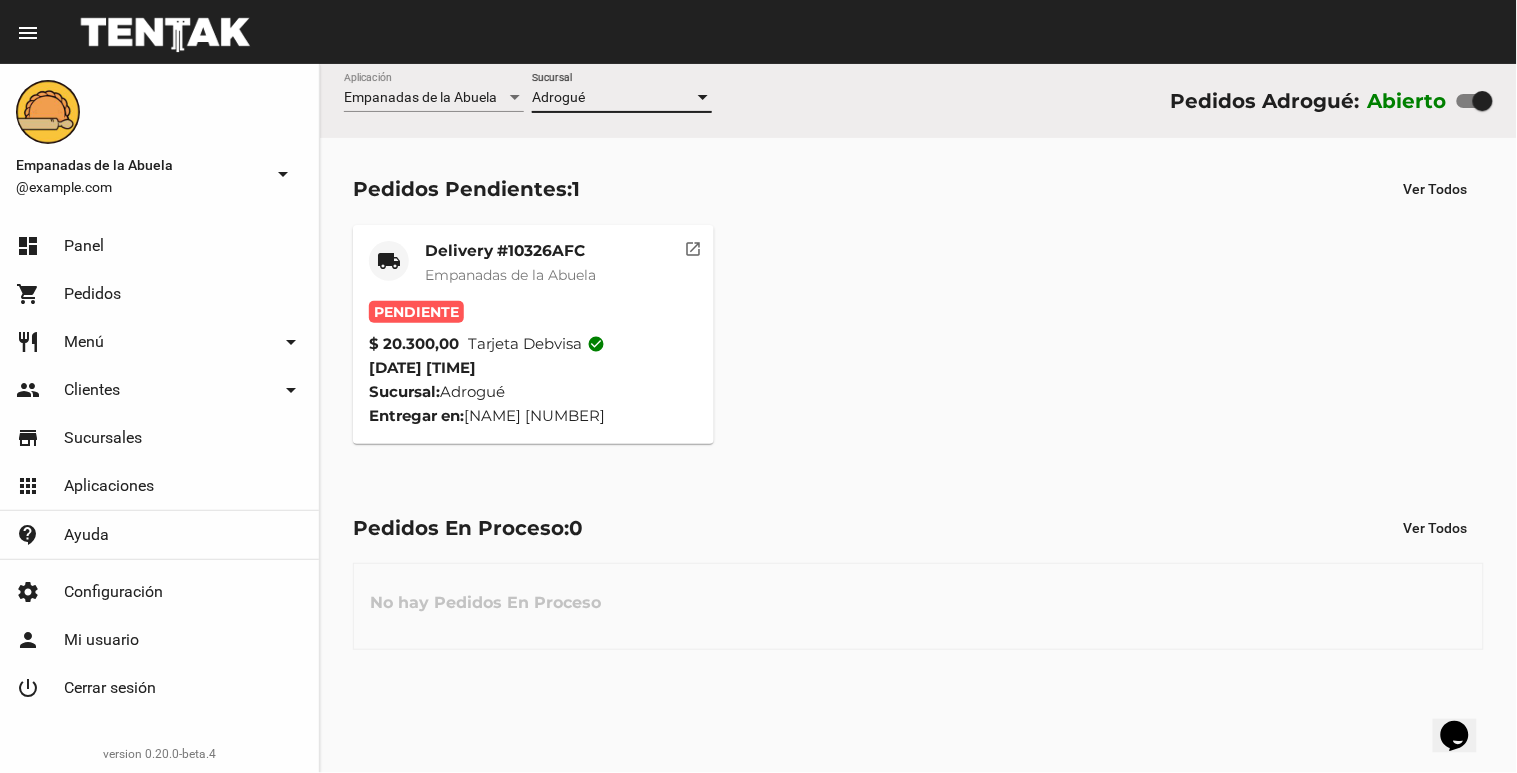 click on "Adrogué" at bounding box center [613, 98] 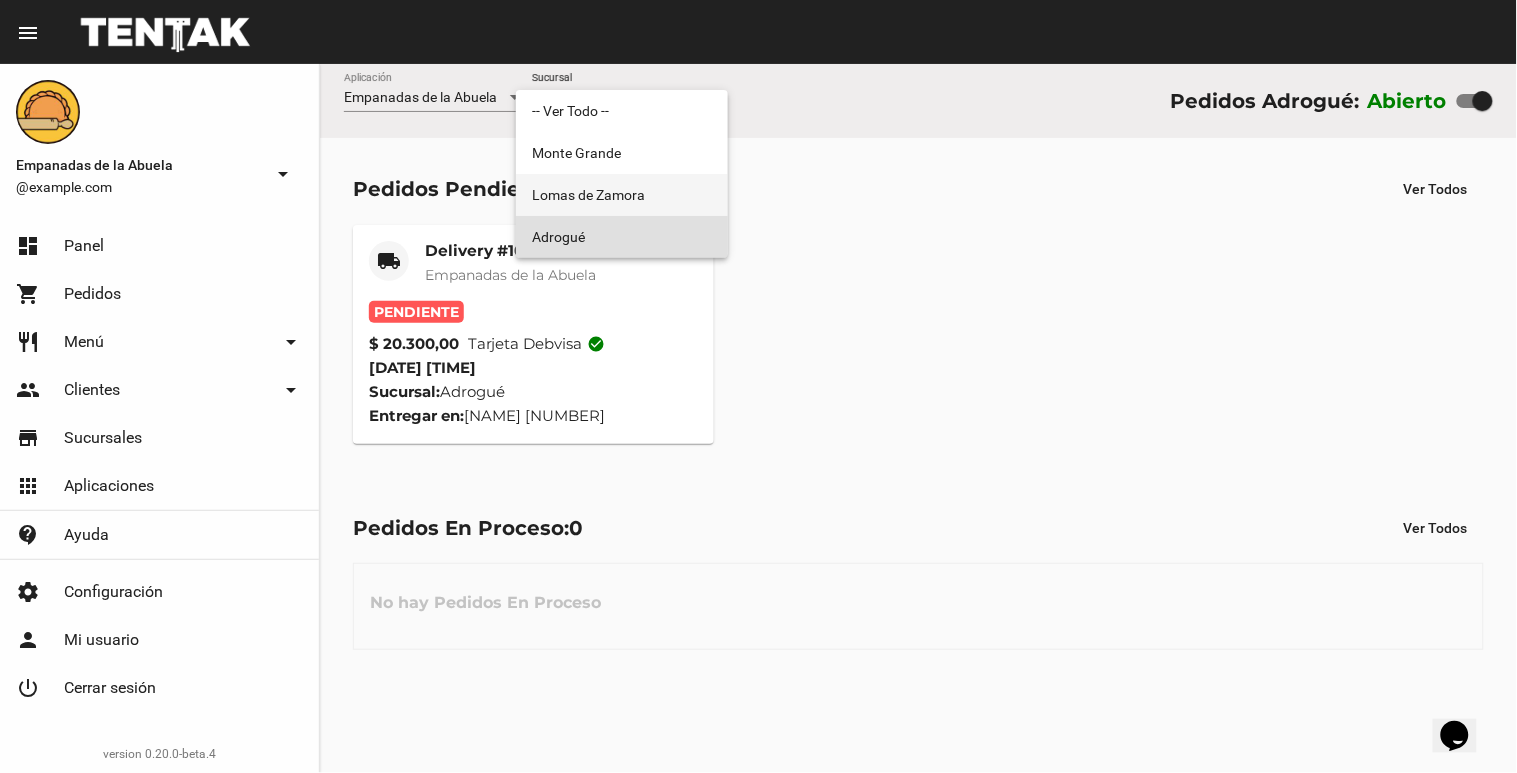 click on "Lomas de Zamora" at bounding box center [622, 195] 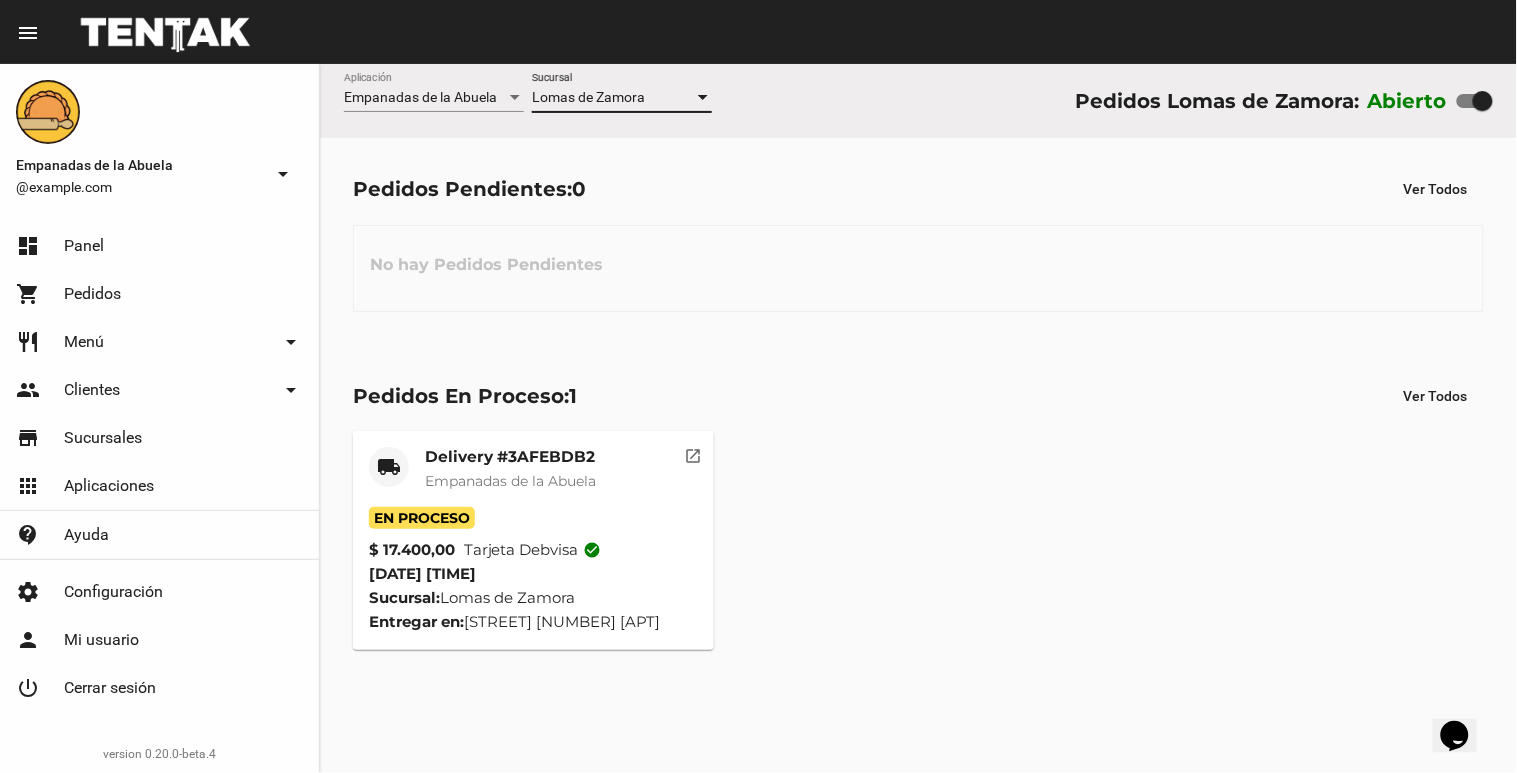click on "Lomas de Zamora" at bounding box center (613, 98) 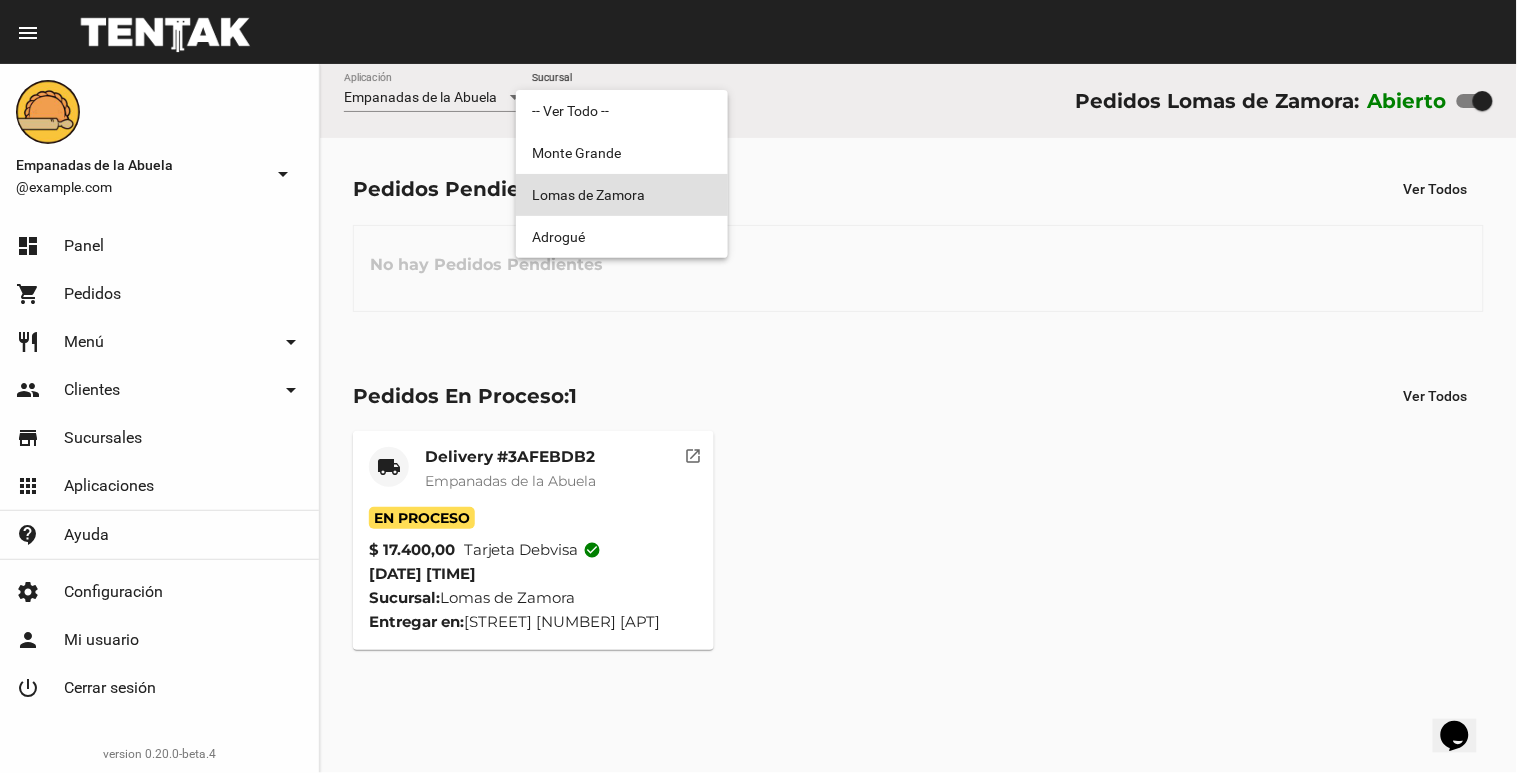 click at bounding box center [758, 386] 